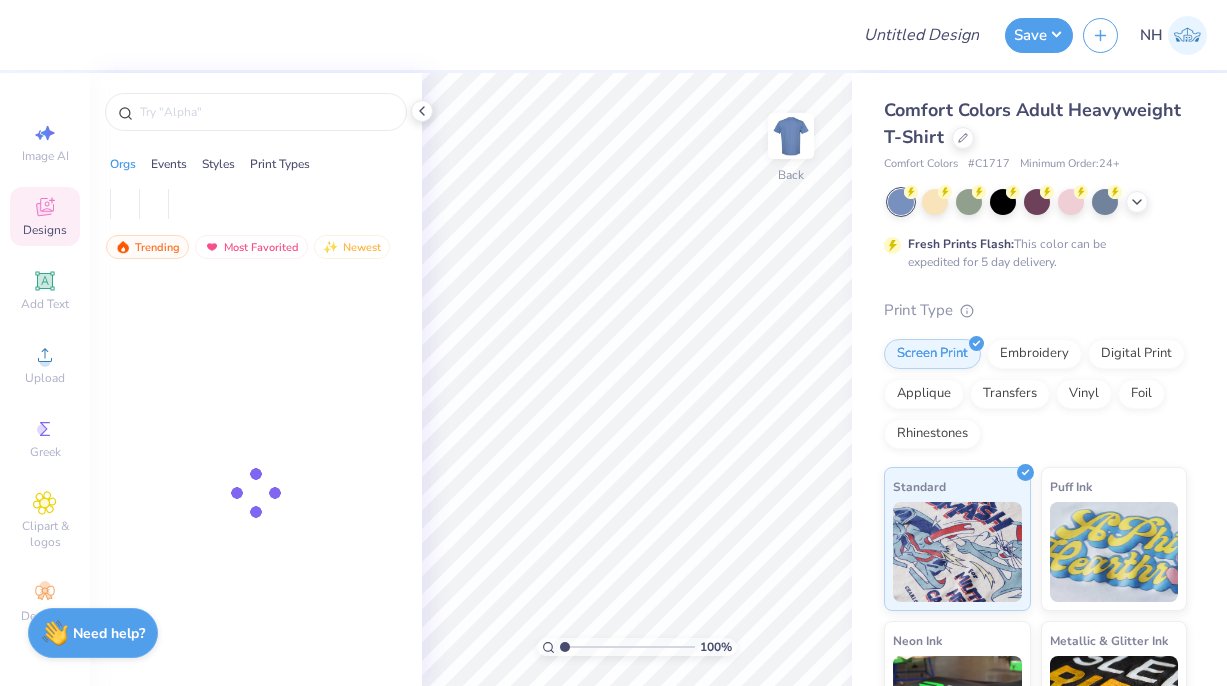 scroll, scrollTop: 0, scrollLeft: 0, axis: both 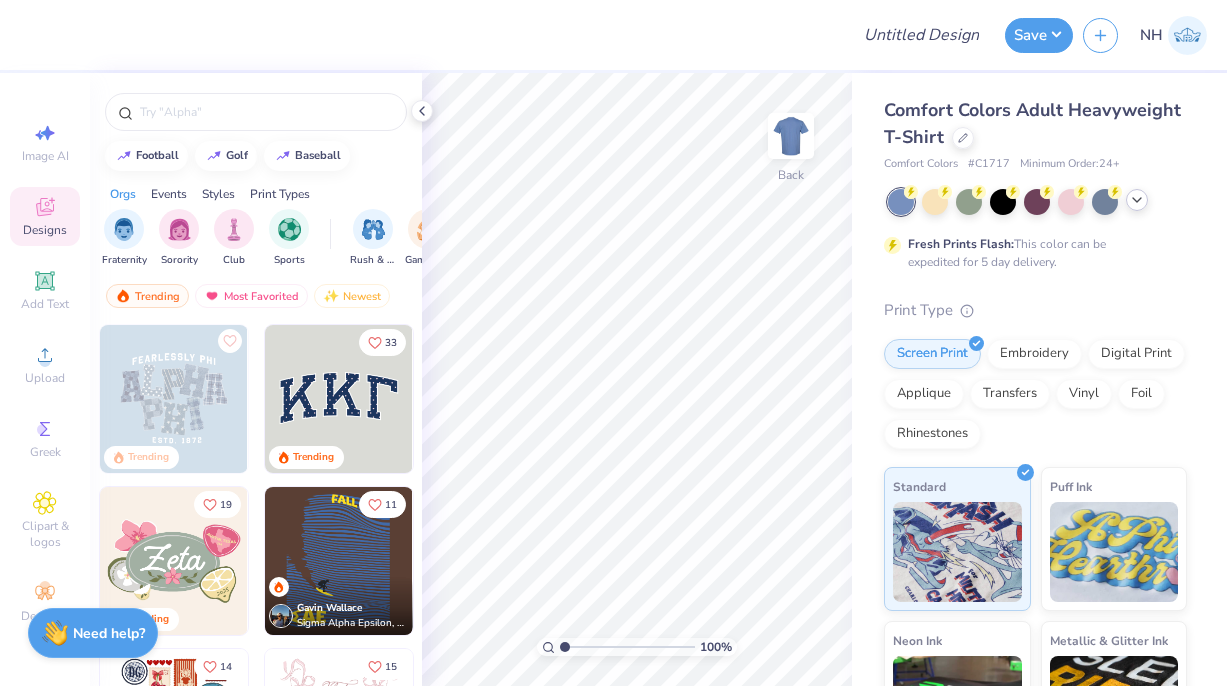 click 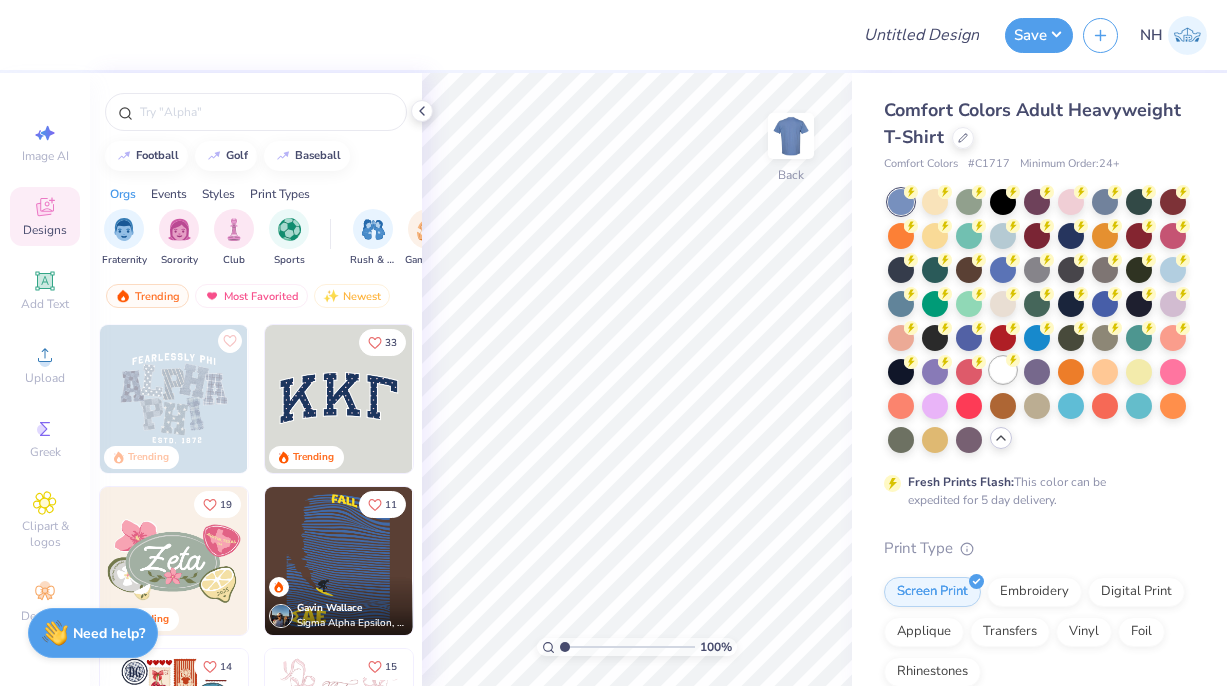 click at bounding box center (1003, 370) 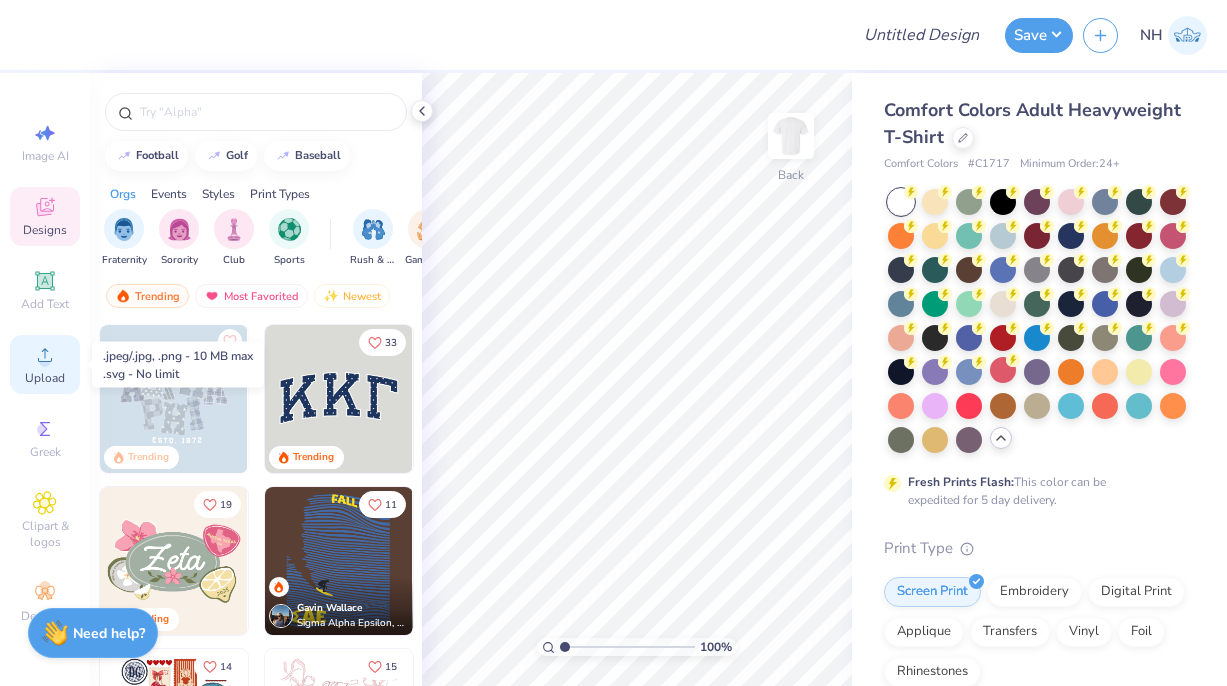 click 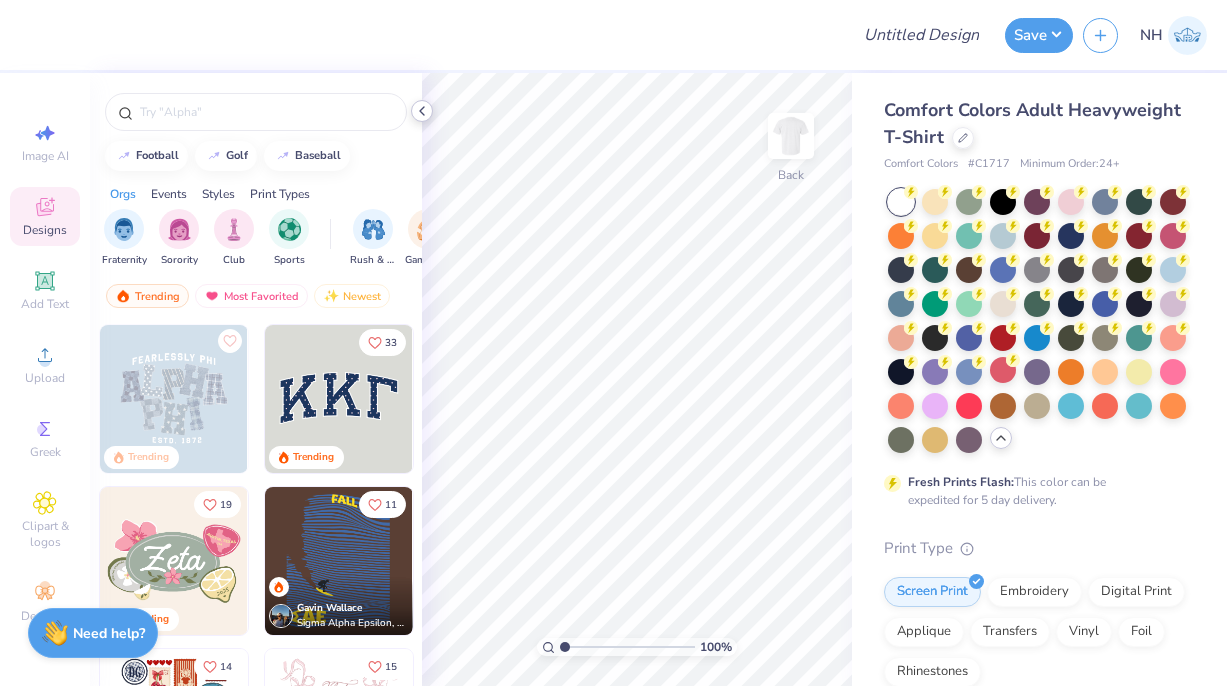 click 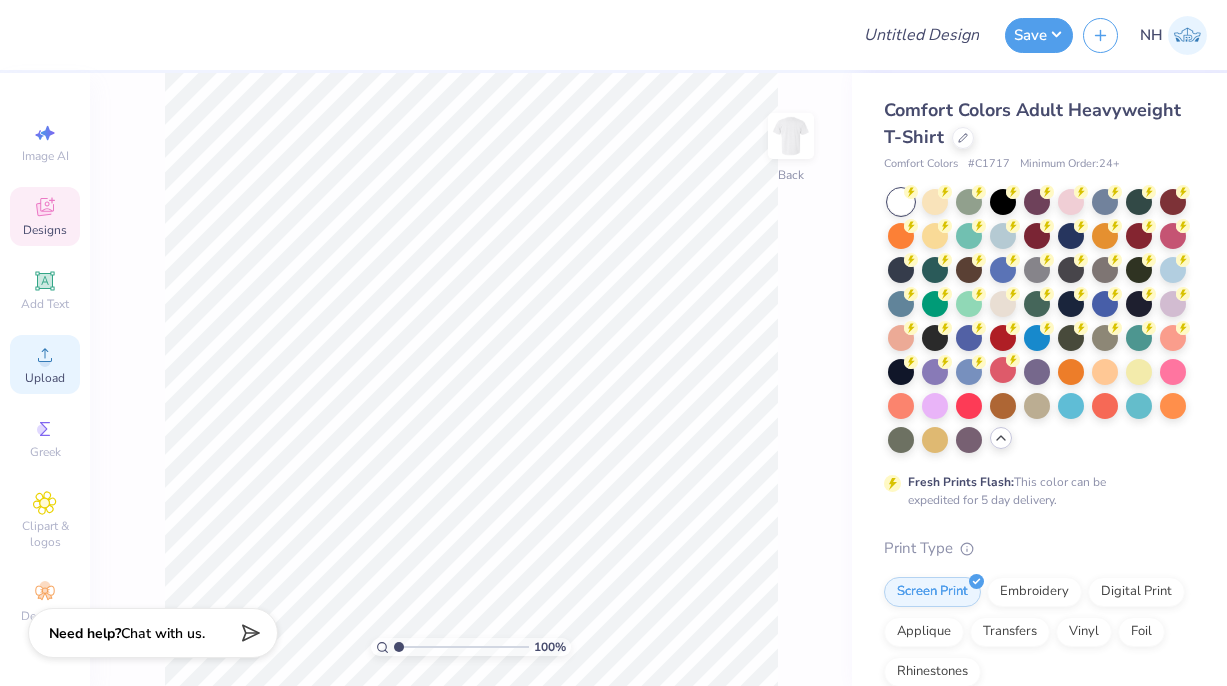 click 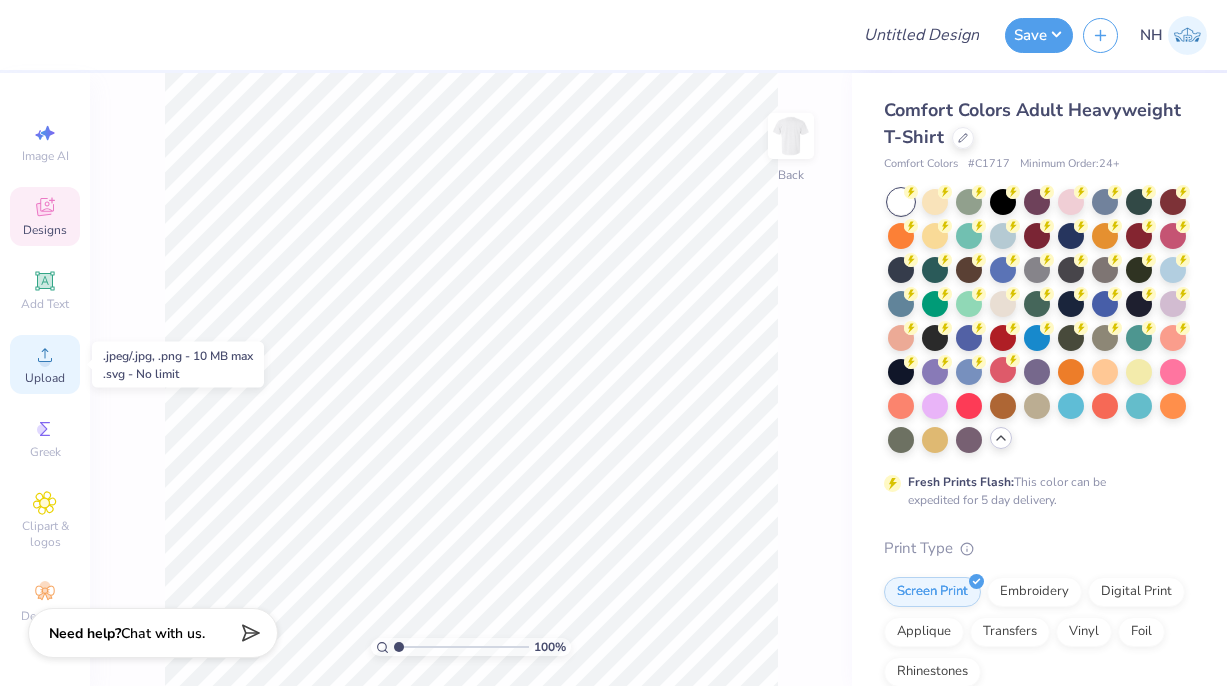 click 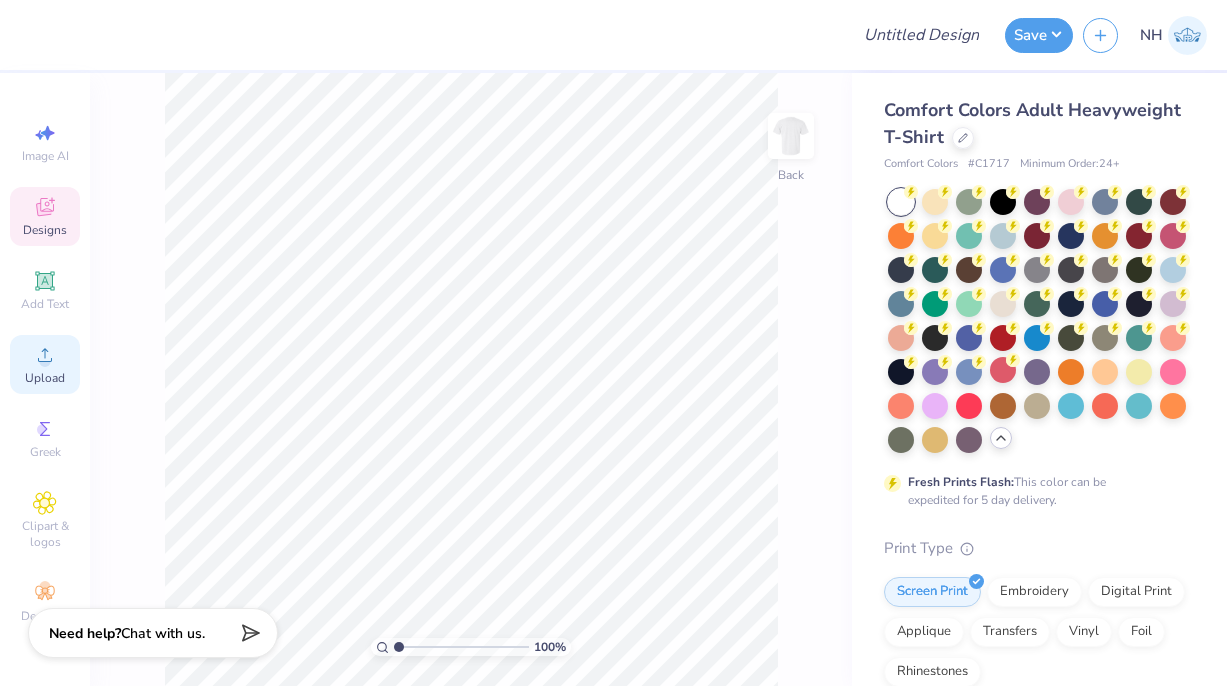 click 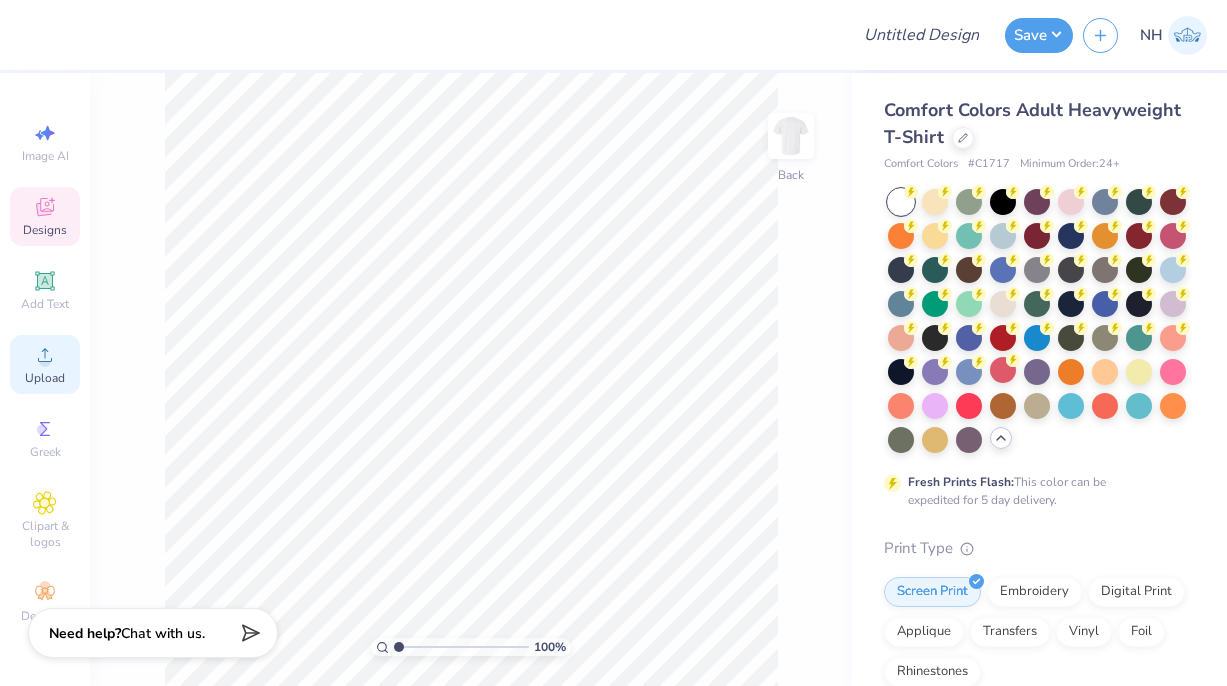 click 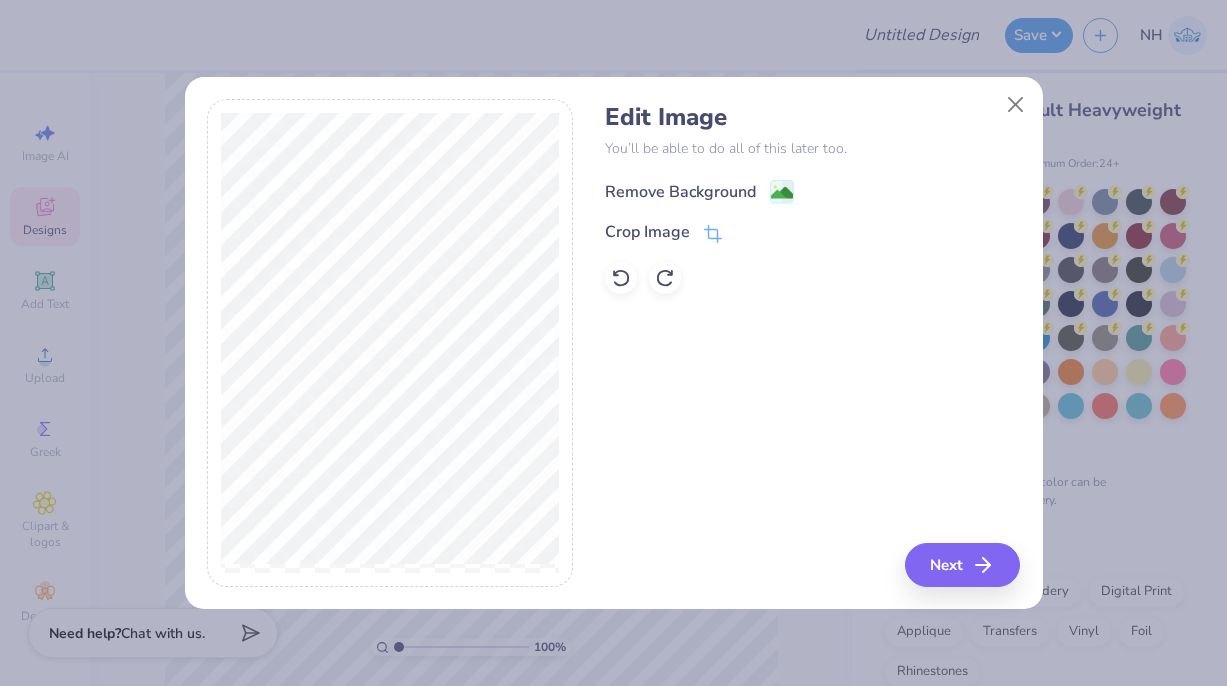 click on "Remove Background" at bounding box center [680, 192] 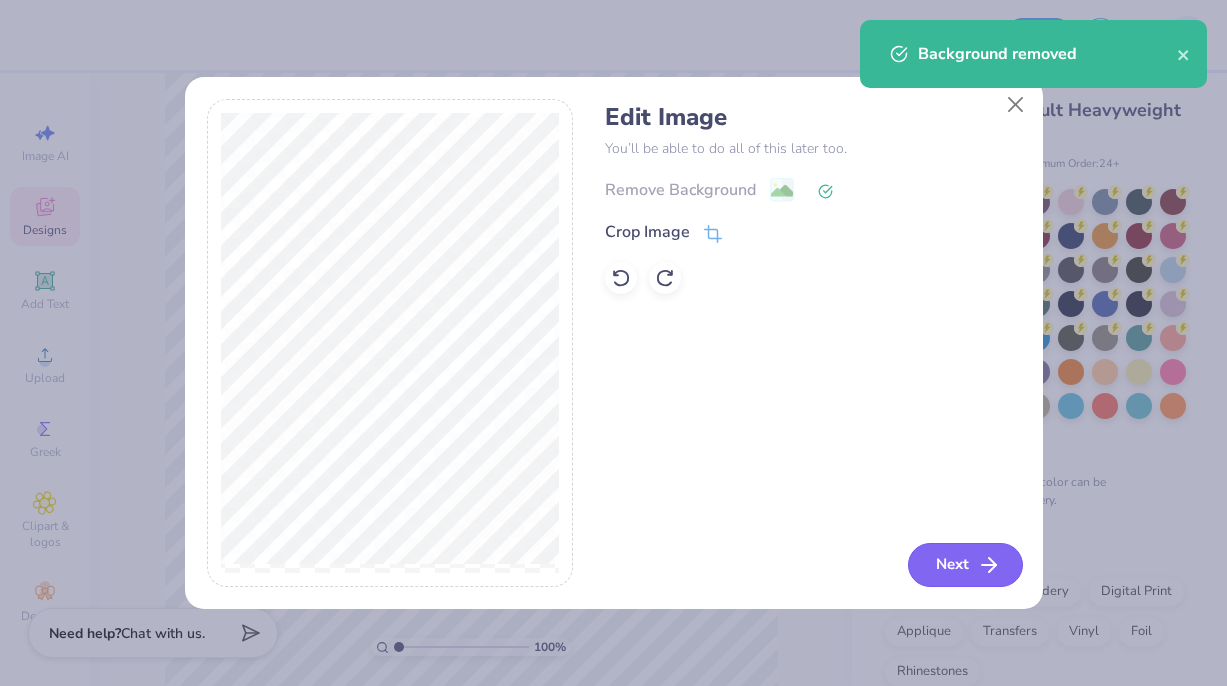 click on "Next" at bounding box center (965, 565) 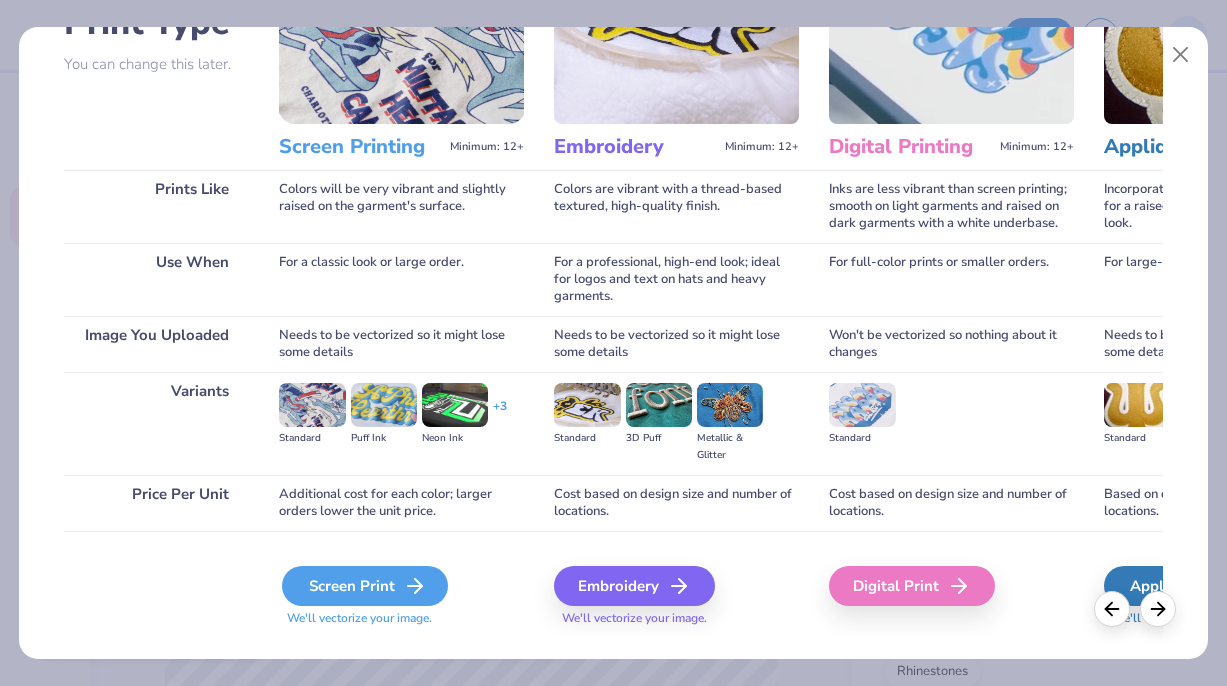 scroll, scrollTop: 177, scrollLeft: 0, axis: vertical 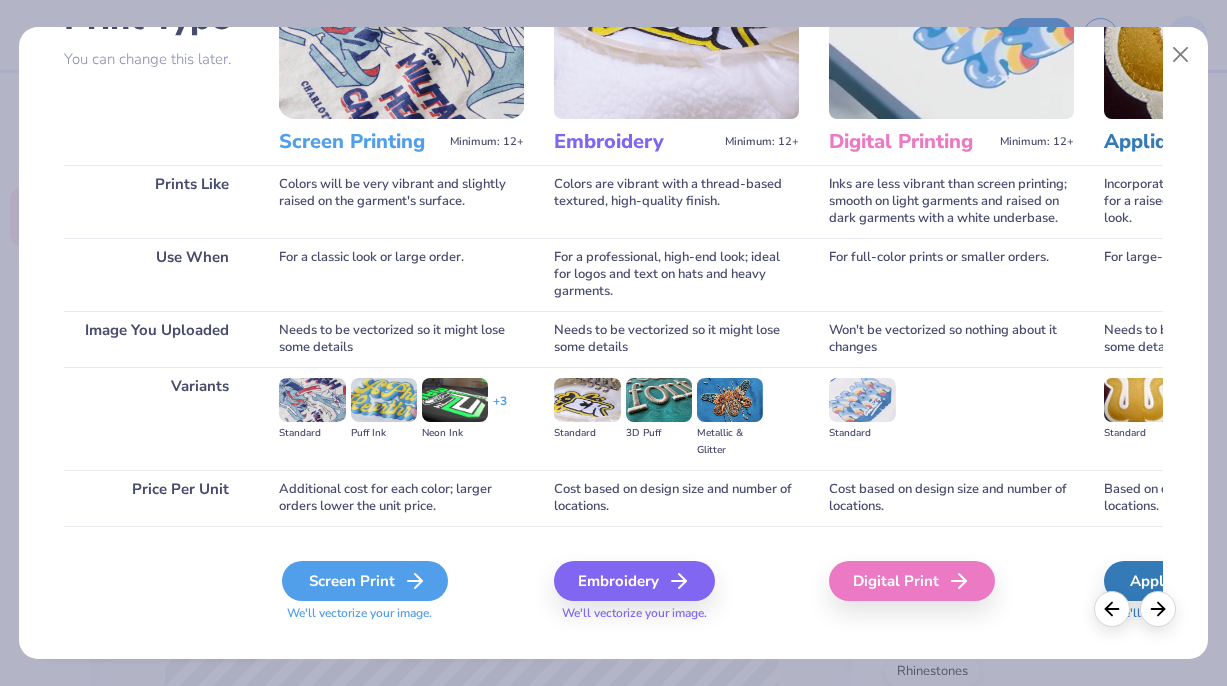 click on "Screen Print" at bounding box center (365, 581) 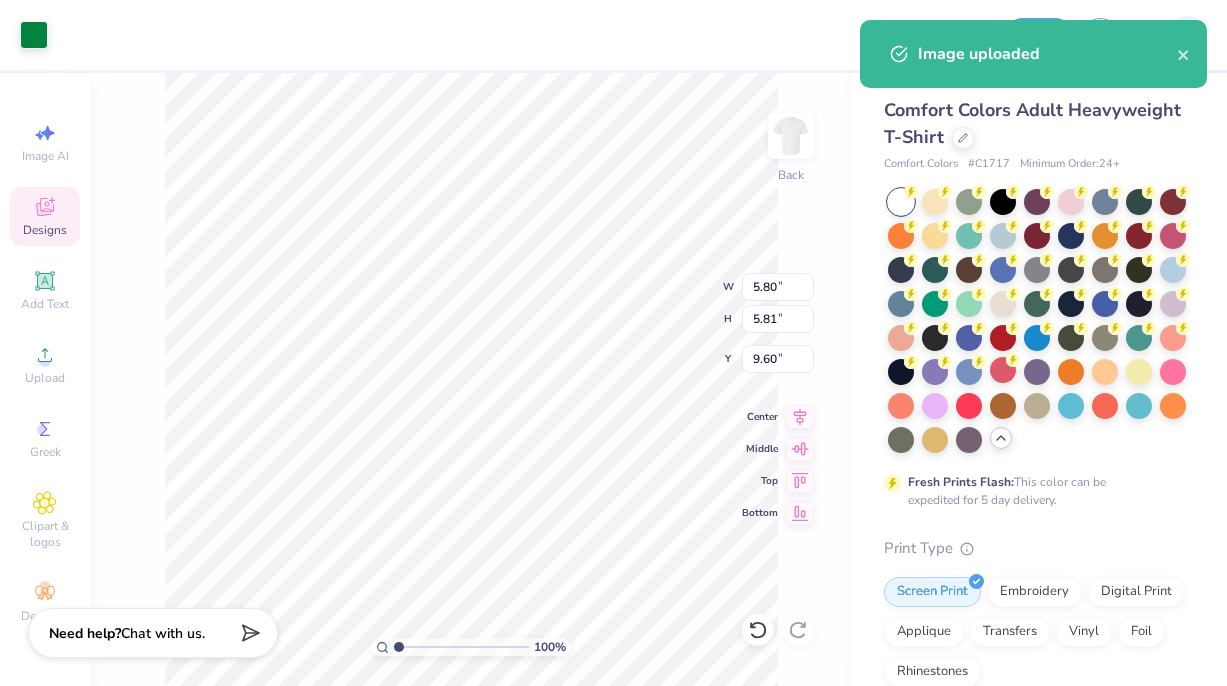type on "6.69" 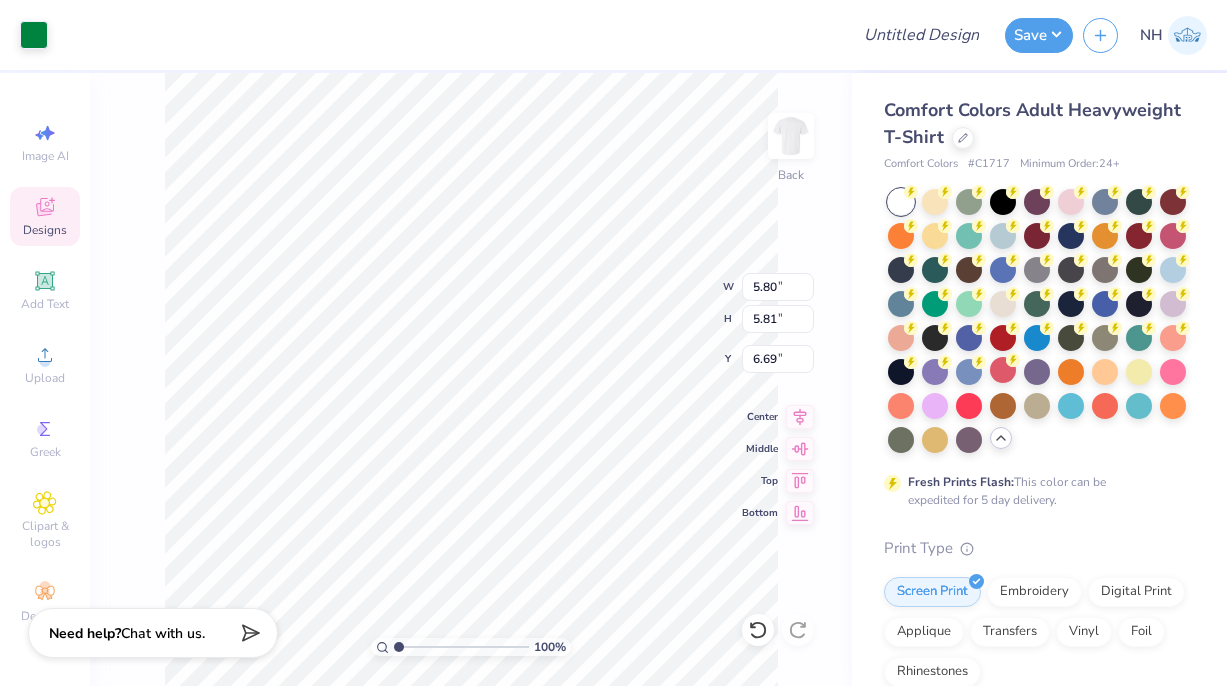 type on "8.73" 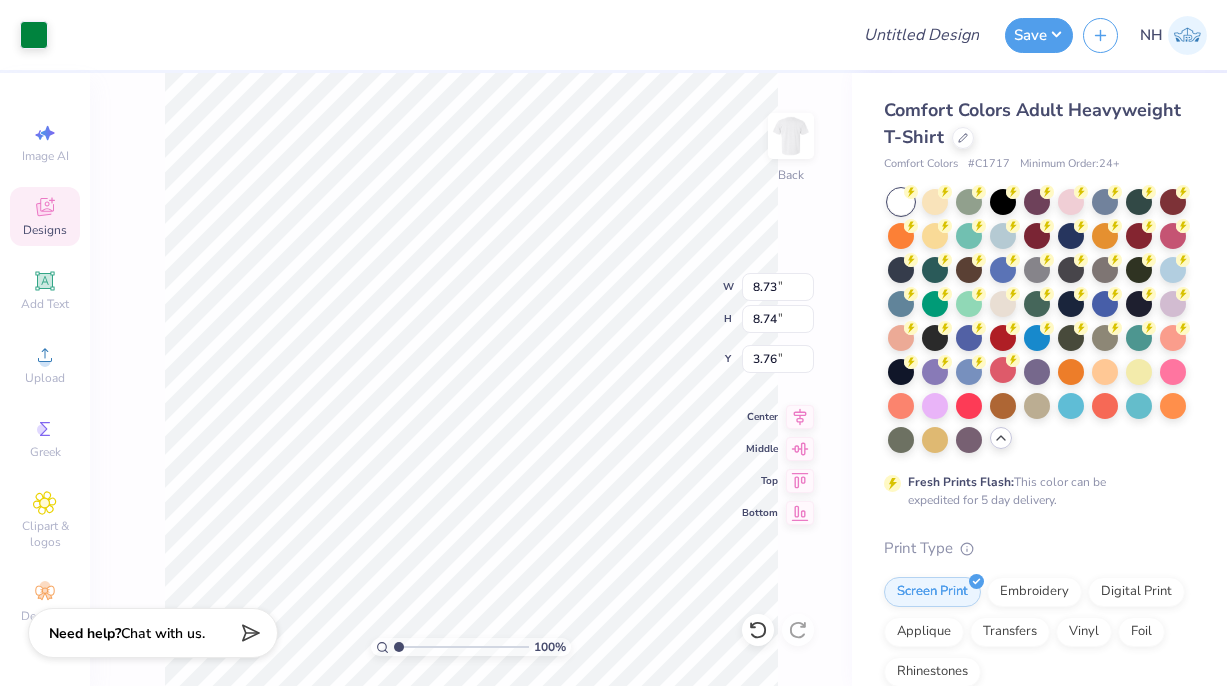 type on "3.44" 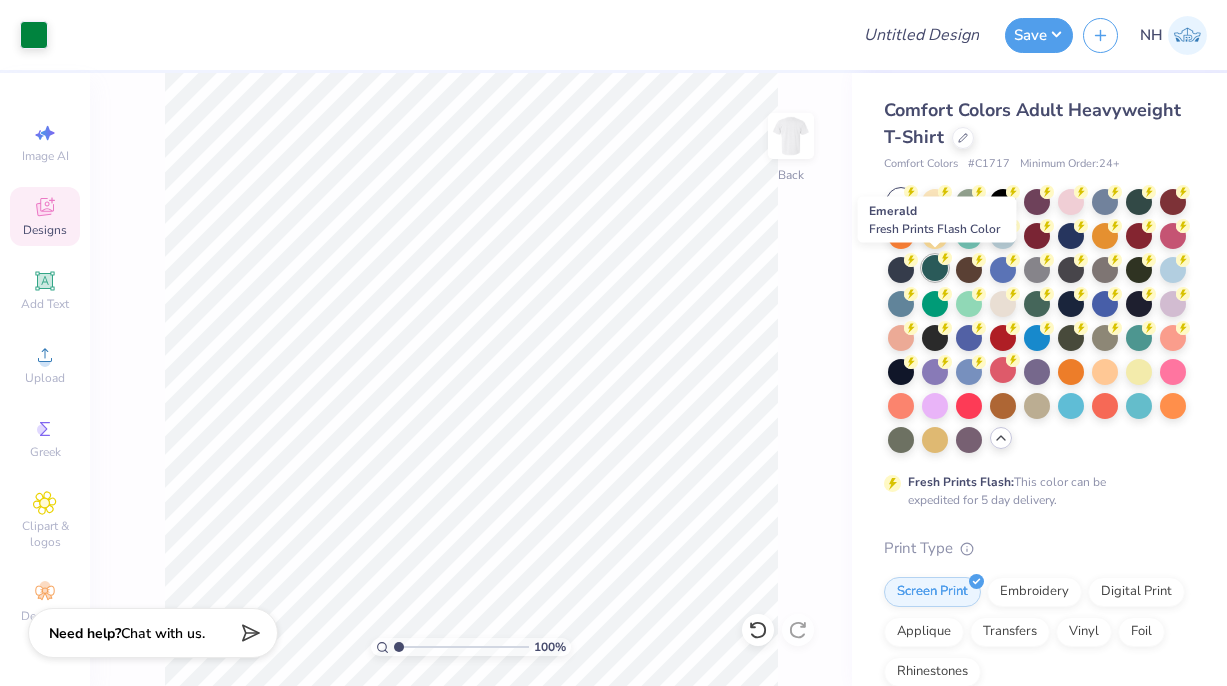 click at bounding box center [935, 268] 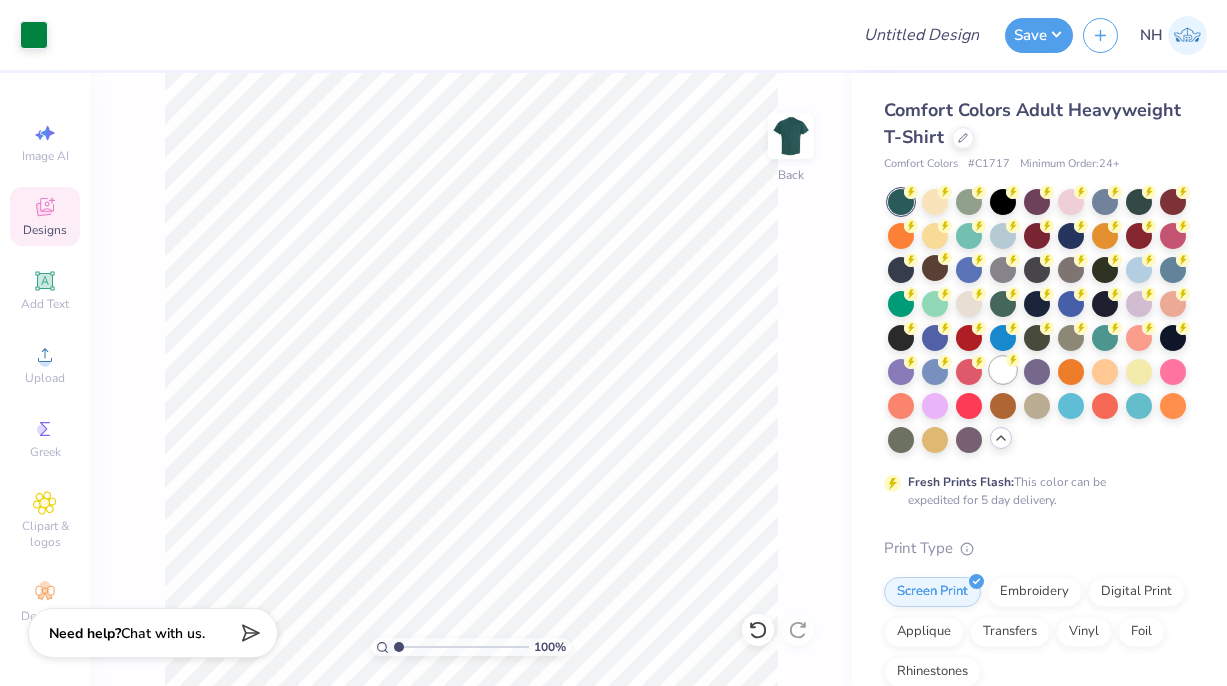 click at bounding box center (1003, 370) 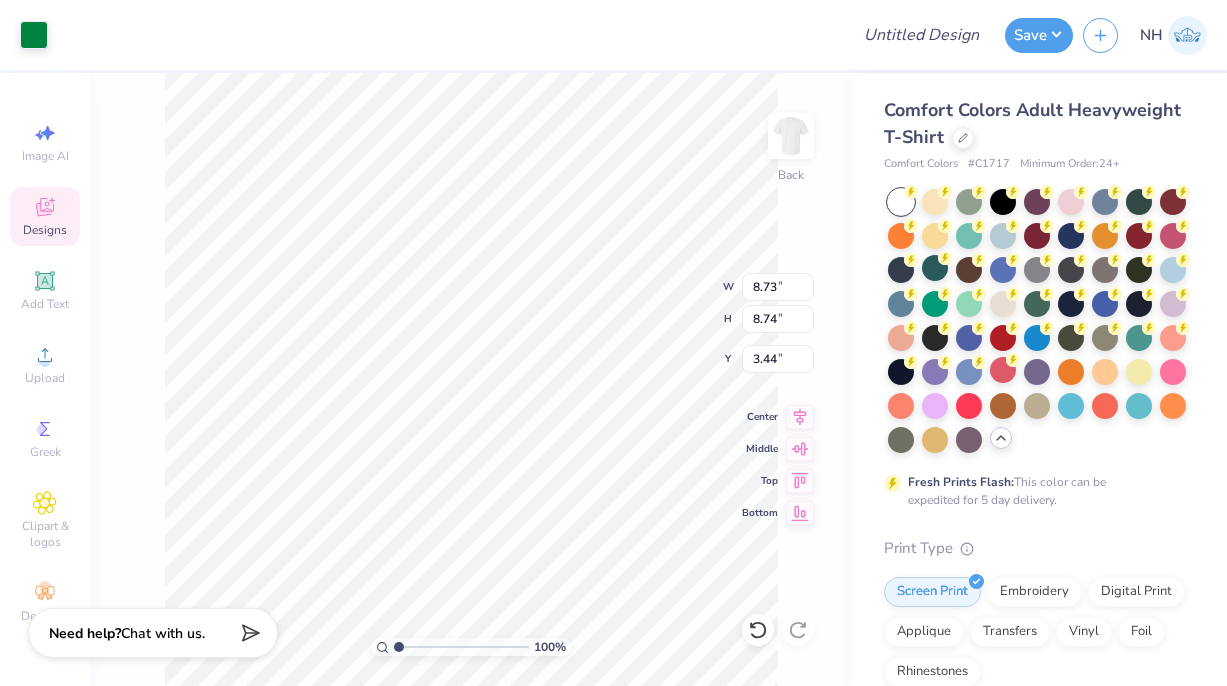 type on "9.16" 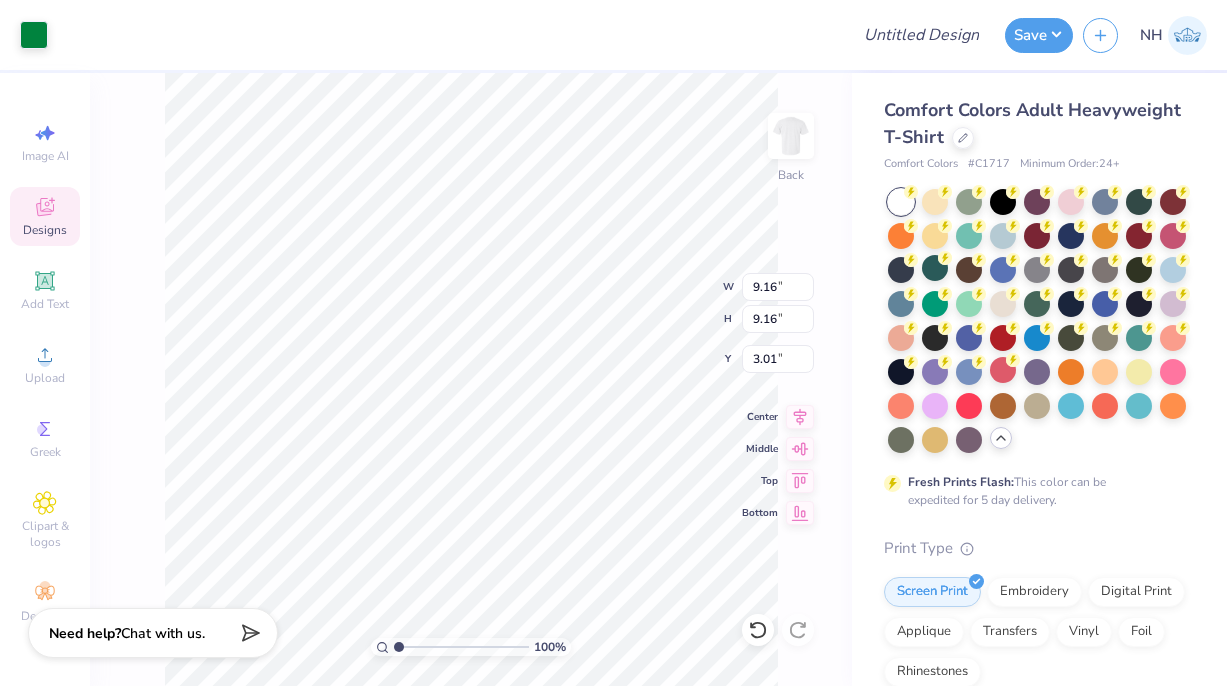 type on "3.00" 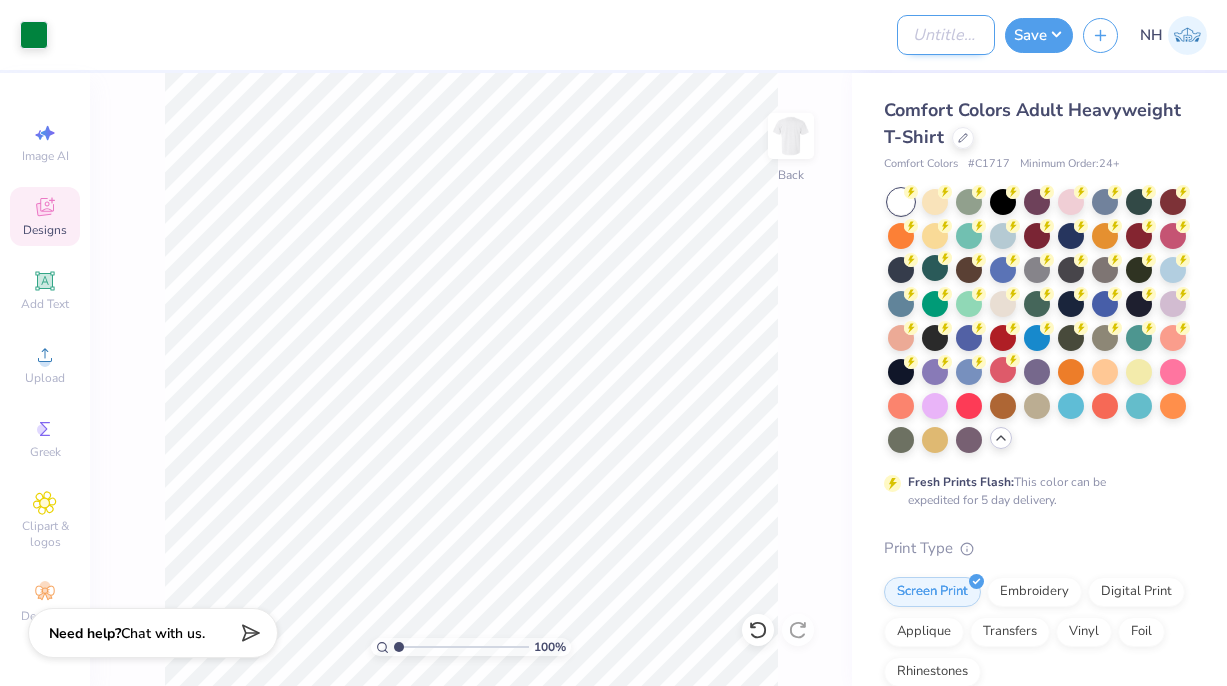 click on "Design Title" at bounding box center [946, 35] 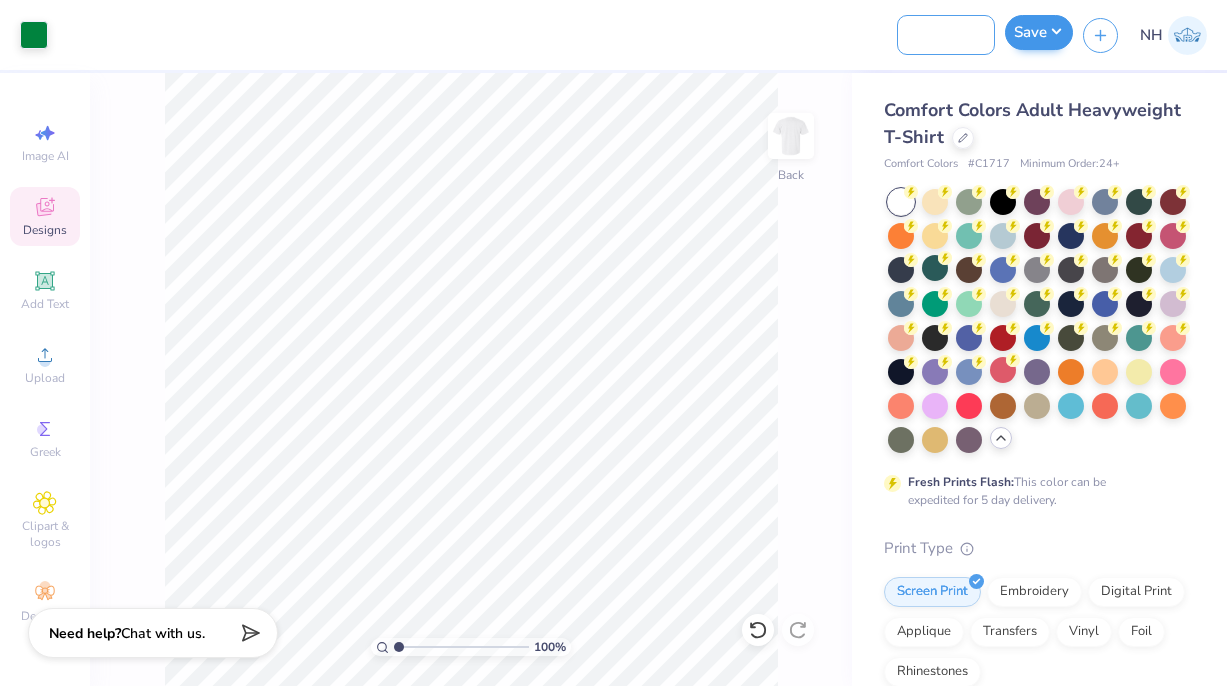 scroll, scrollTop: 0, scrollLeft: 92, axis: horizontal 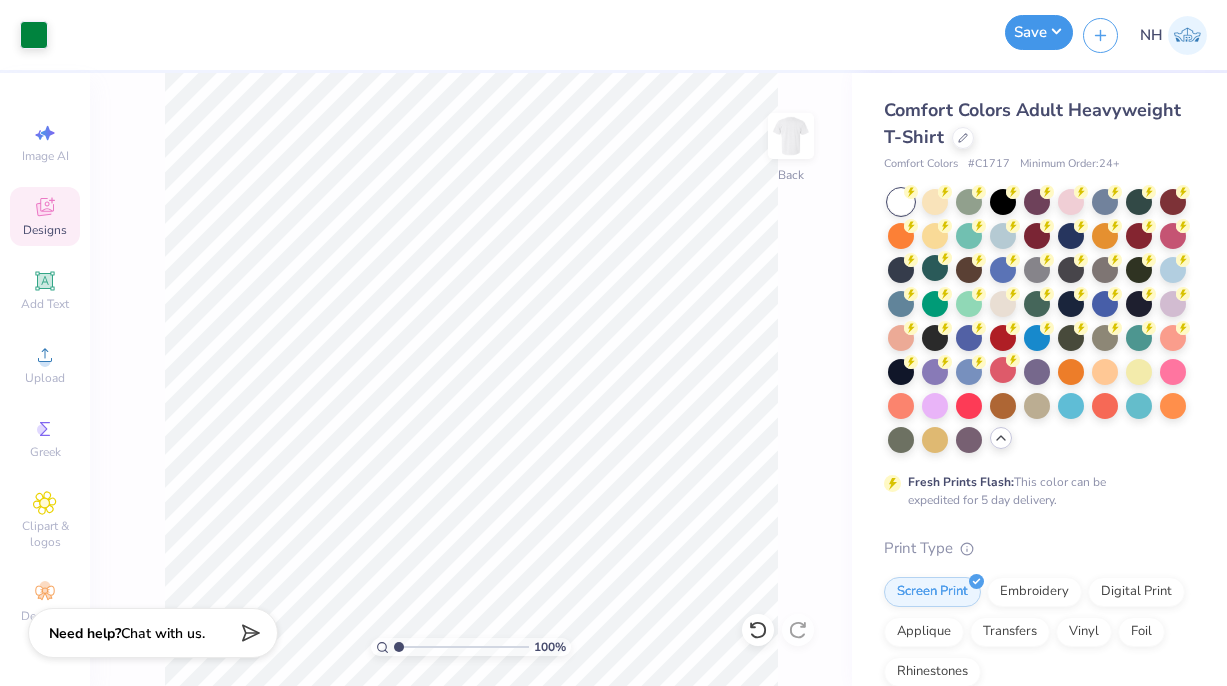 click on "Save" at bounding box center [1039, 32] 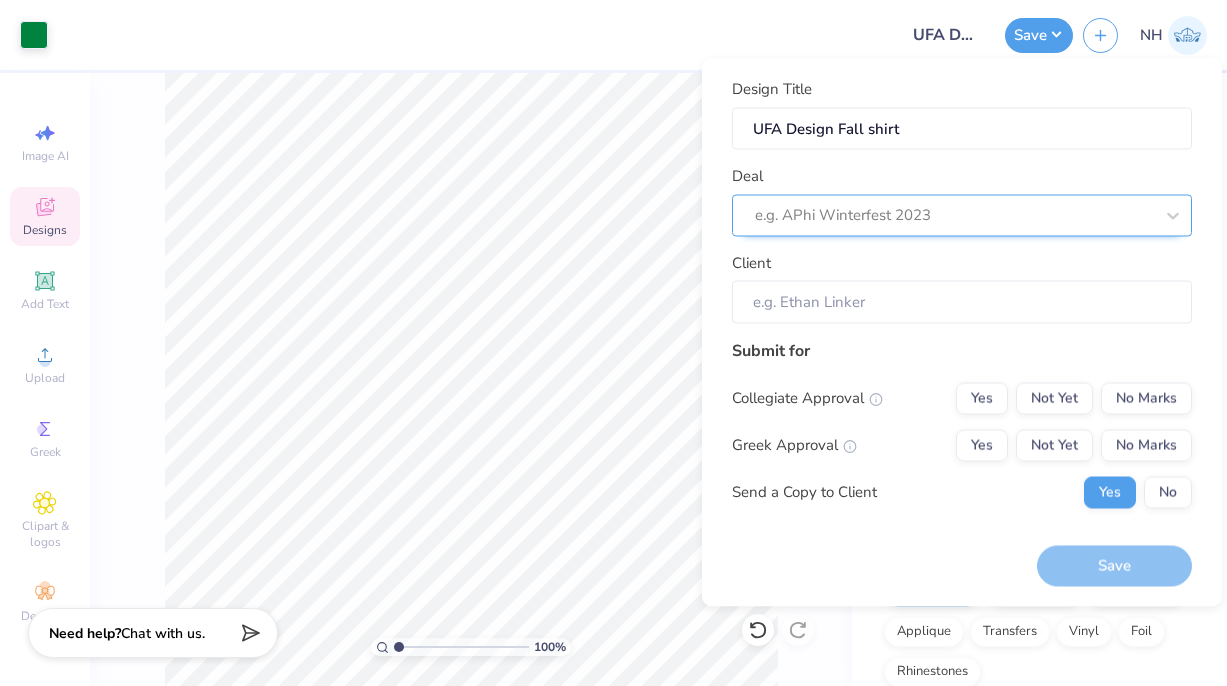 click at bounding box center (954, 215) 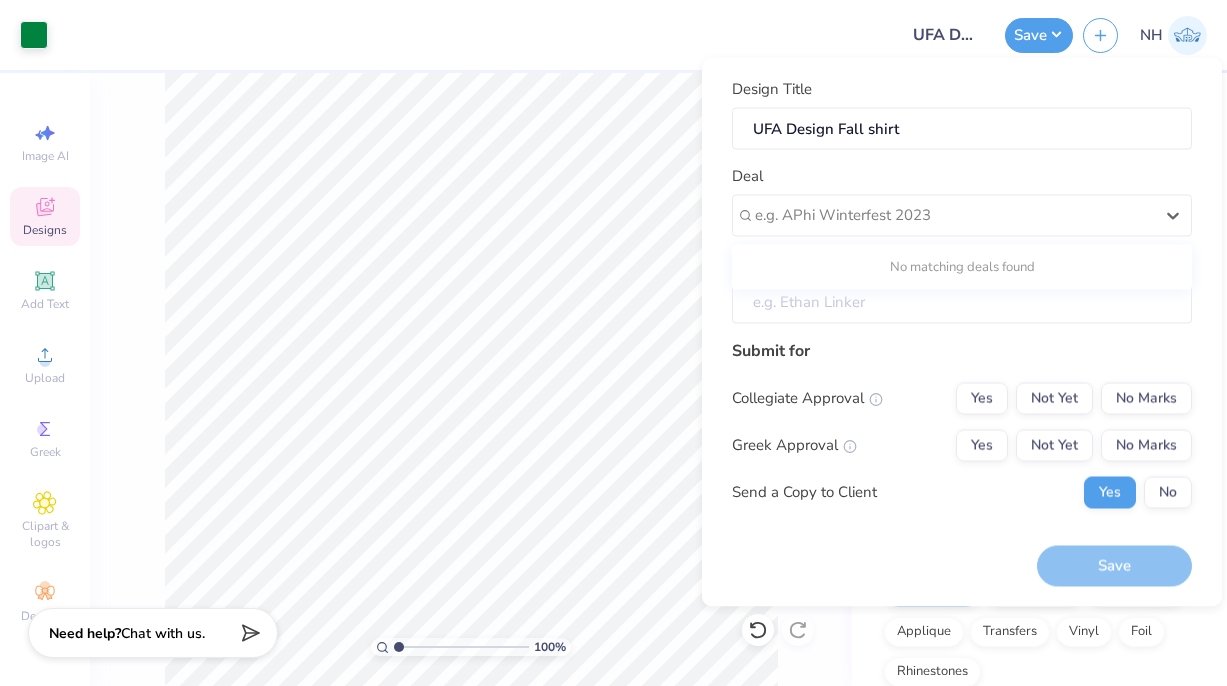 click on "Client" at bounding box center [962, 302] 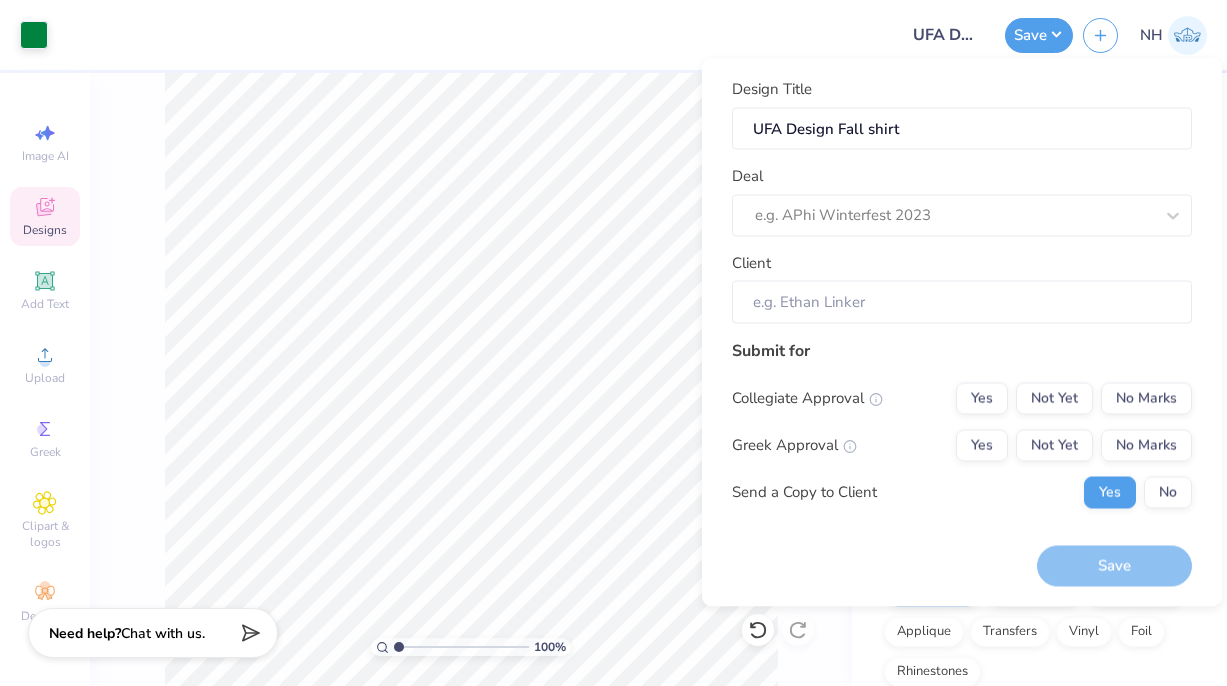click on "Design Title UFA Design Fall shirt Deal e.g. APhi Winterfest 2023 Client Submit for Collegiate Approval Yes Not Yet No Marks Greek Approval Yes Not Yet No Marks Send a Copy to Client Yes No Save" at bounding box center (962, 332) 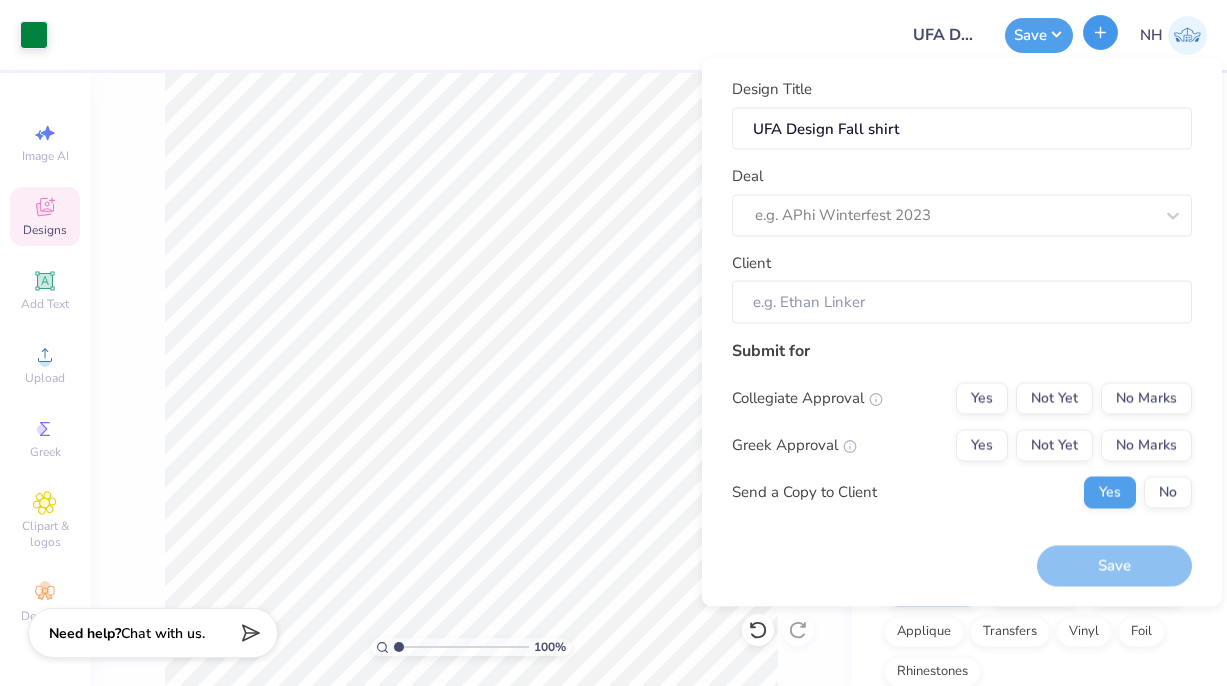click 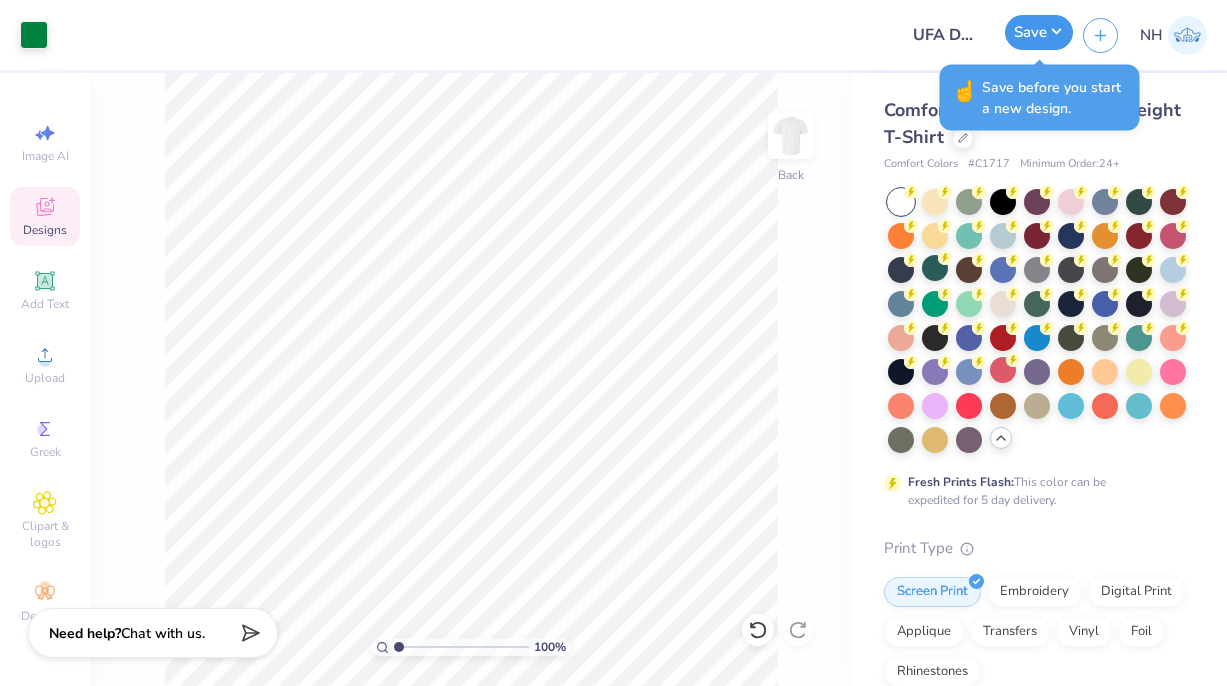 click on "Save" at bounding box center [1039, 32] 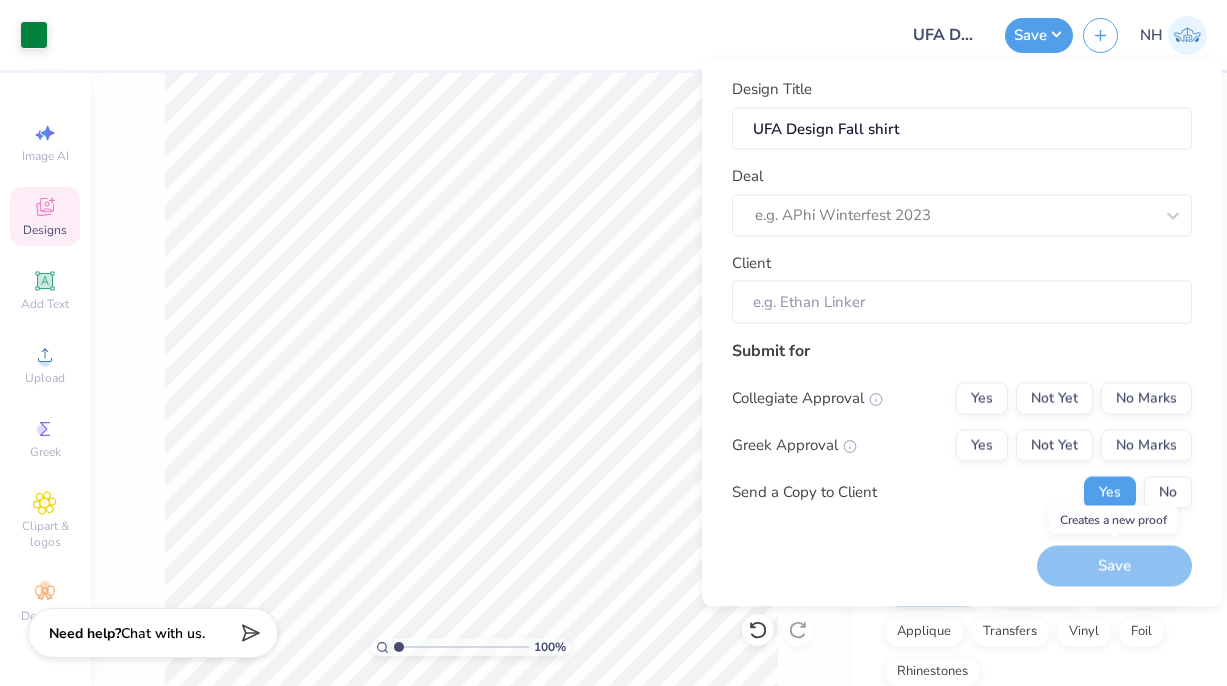 click on "Save" at bounding box center (1114, 566) 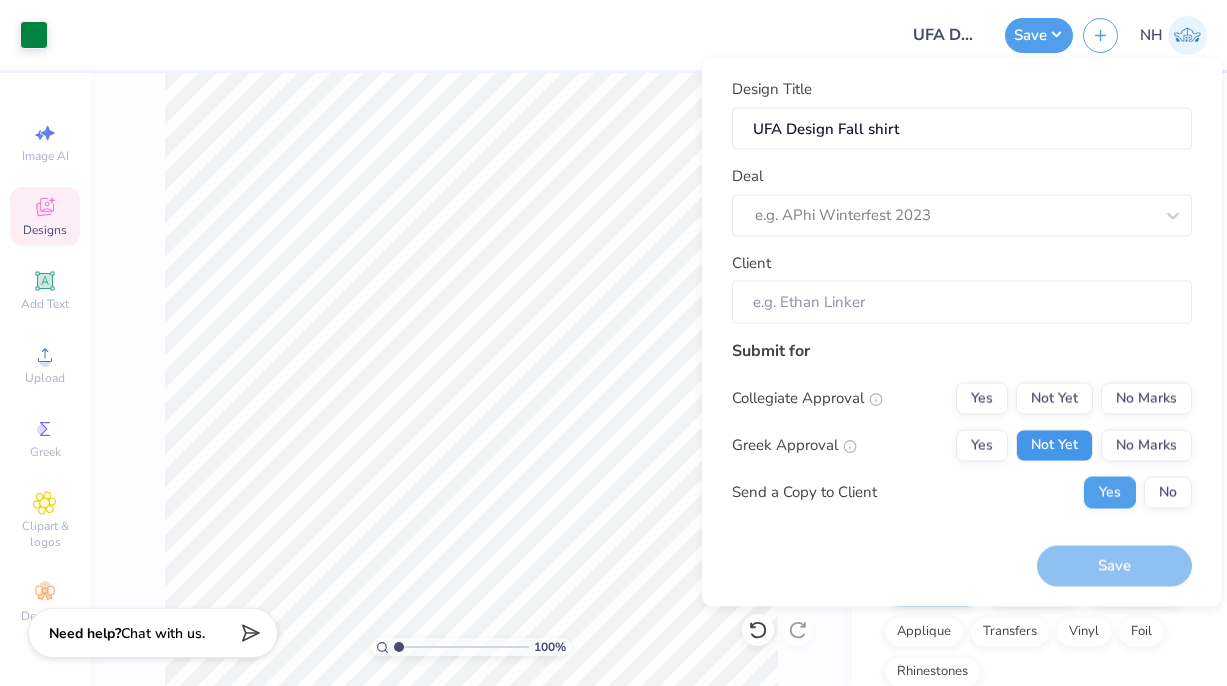 click on "Not Yet" at bounding box center [1054, 445] 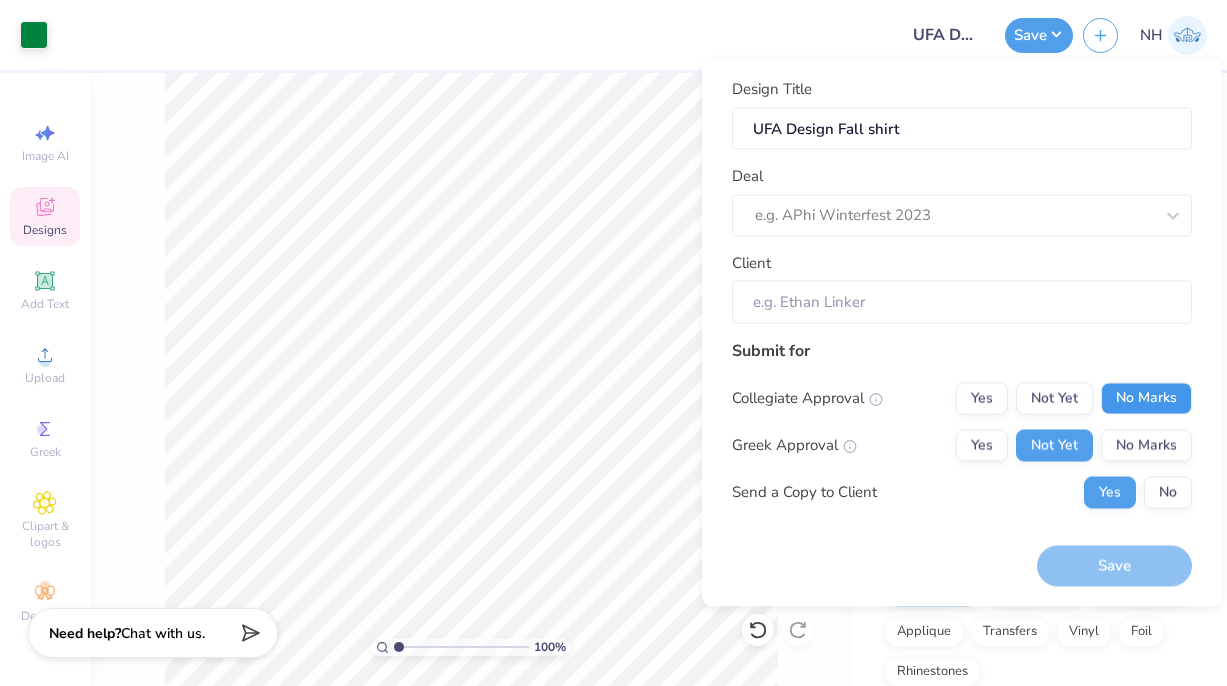 click on "No Marks" at bounding box center (1146, 398) 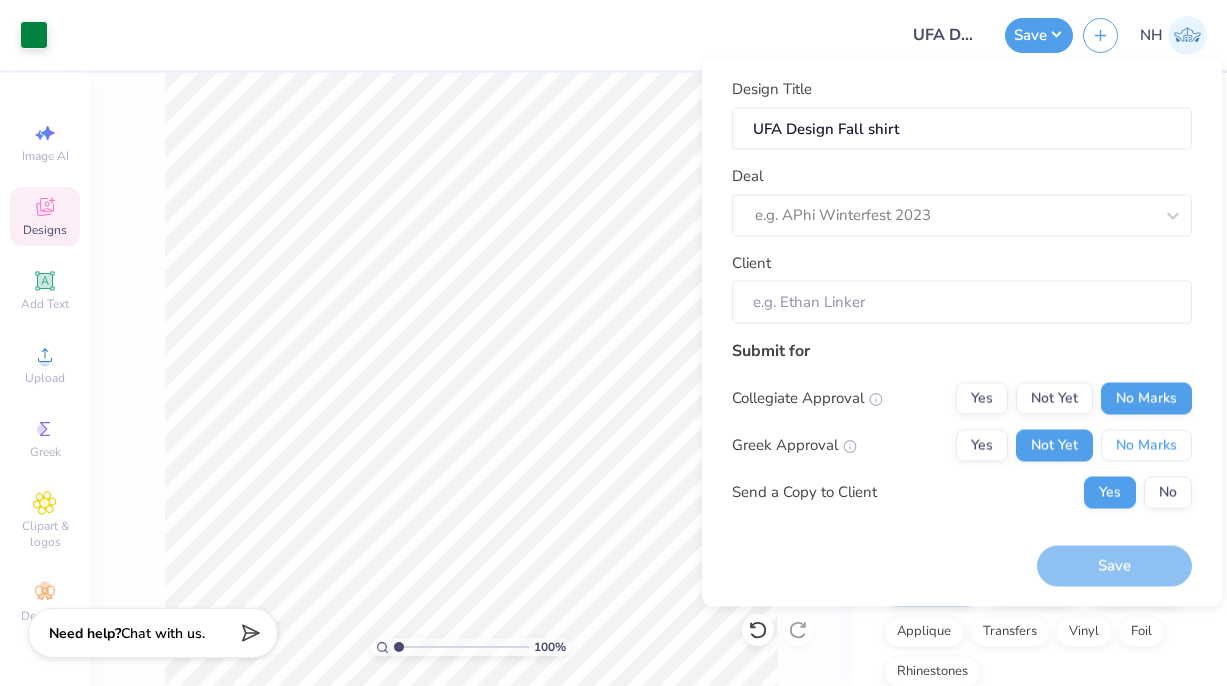 click on "No Marks" at bounding box center (1146, 445) 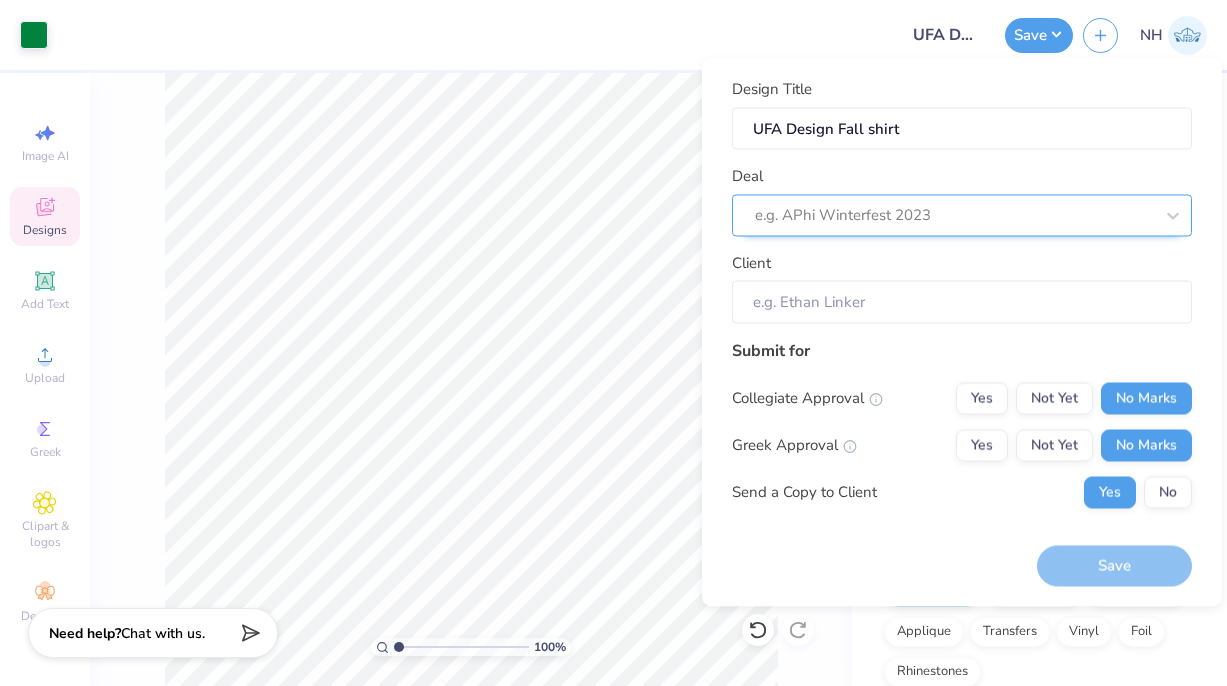 click at bounding box center (954, 215) 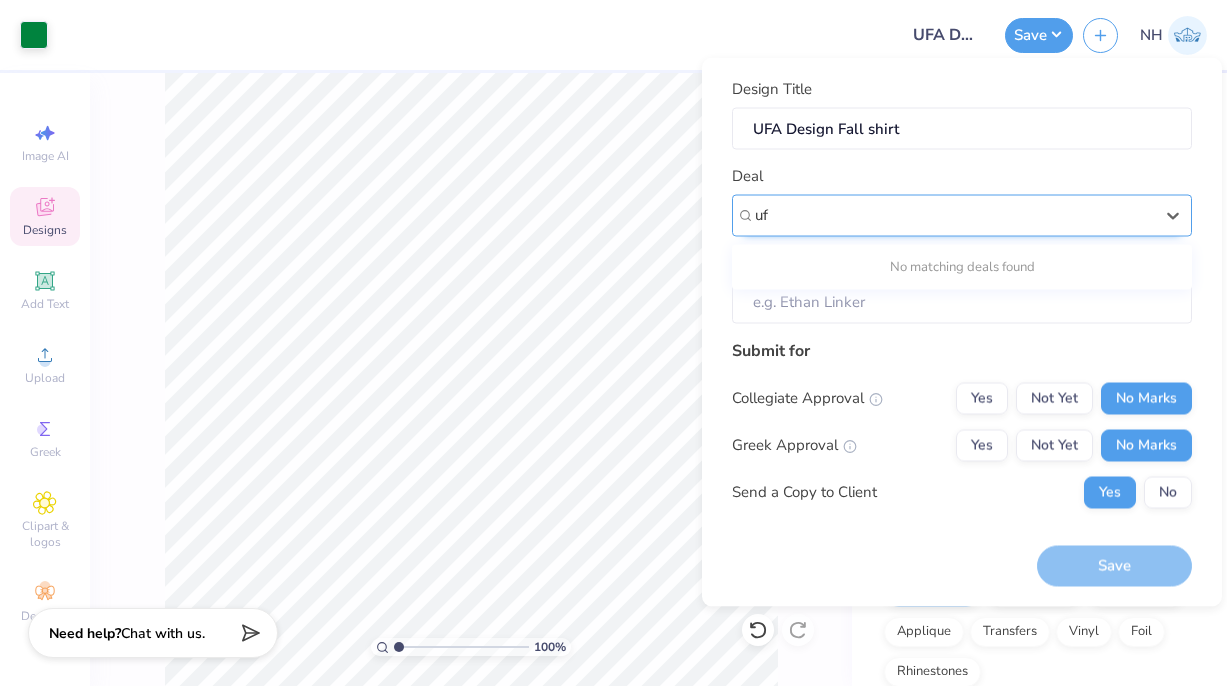 type on "u" 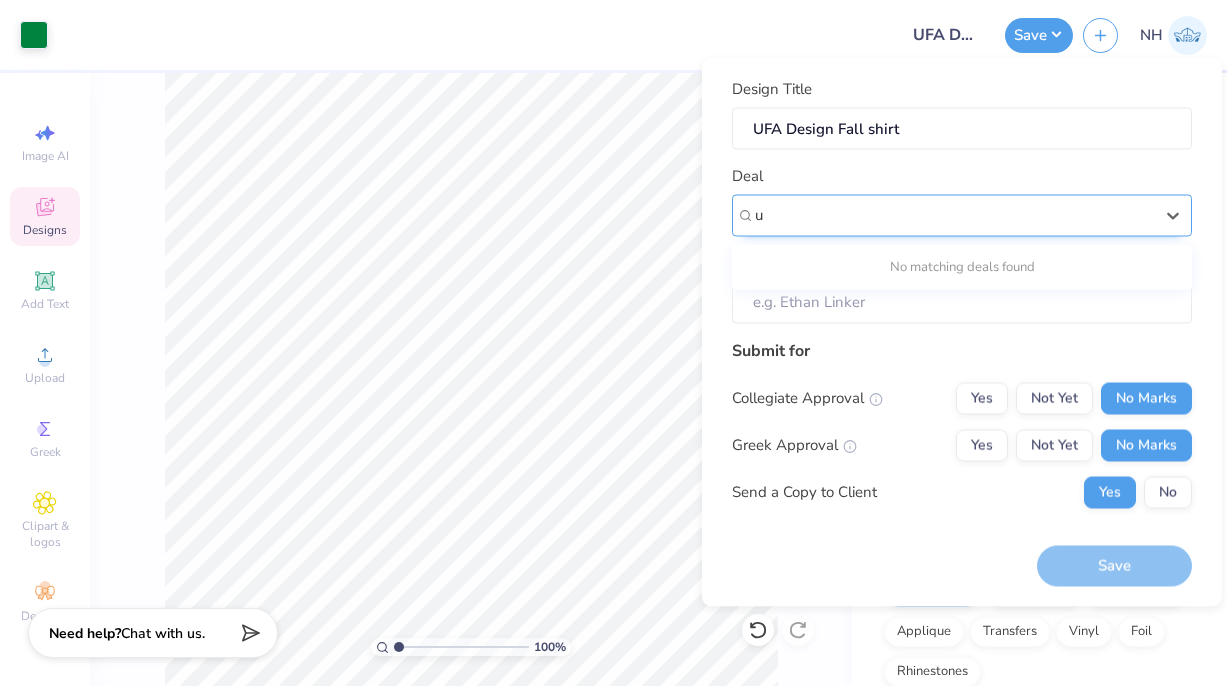 type 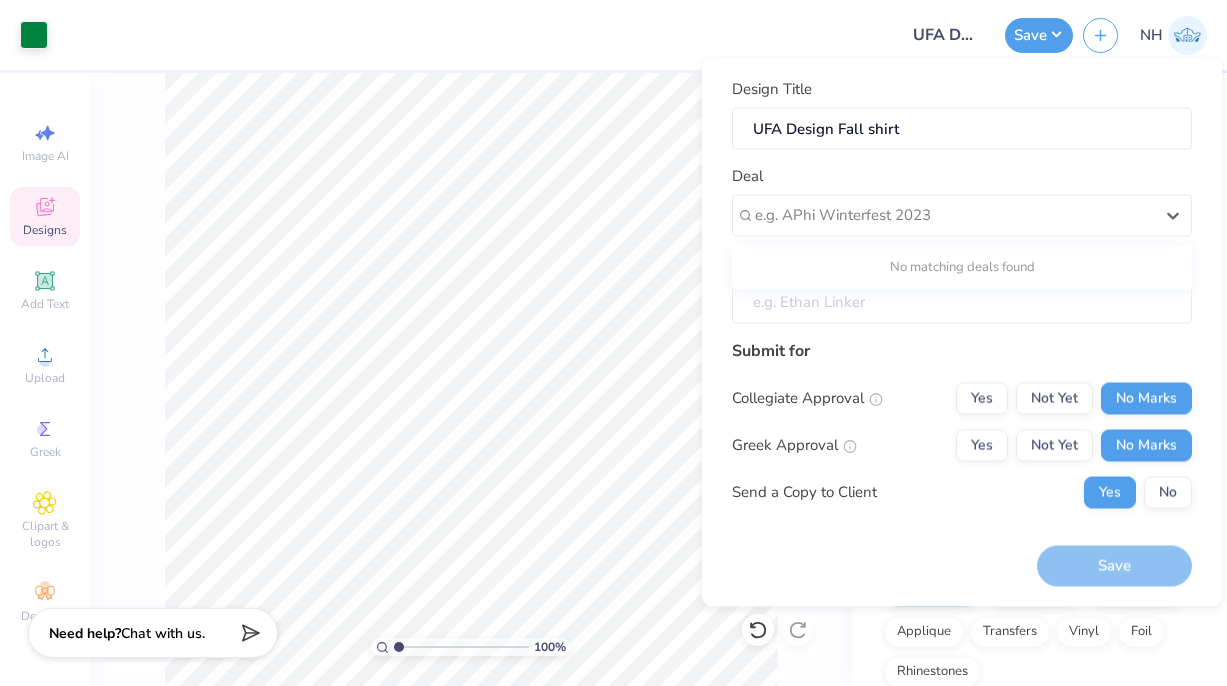 click on "Client" at bounding box center (962, 302) 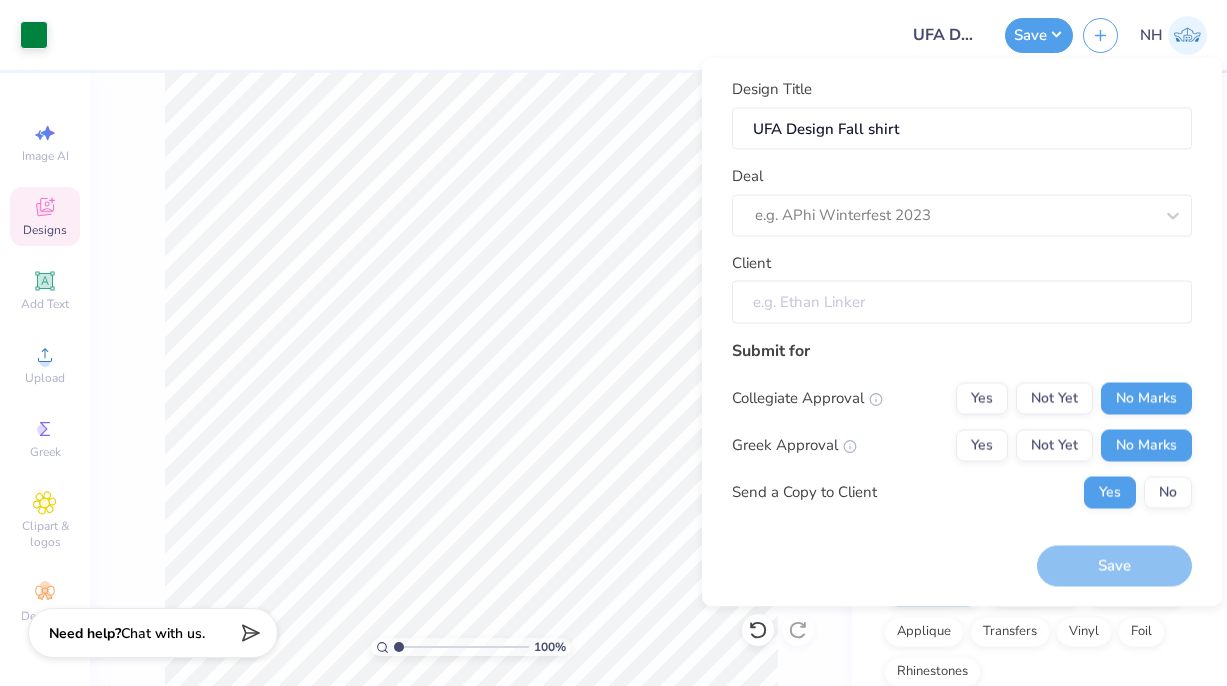 click on "Client" at bounding box center (962, 302) 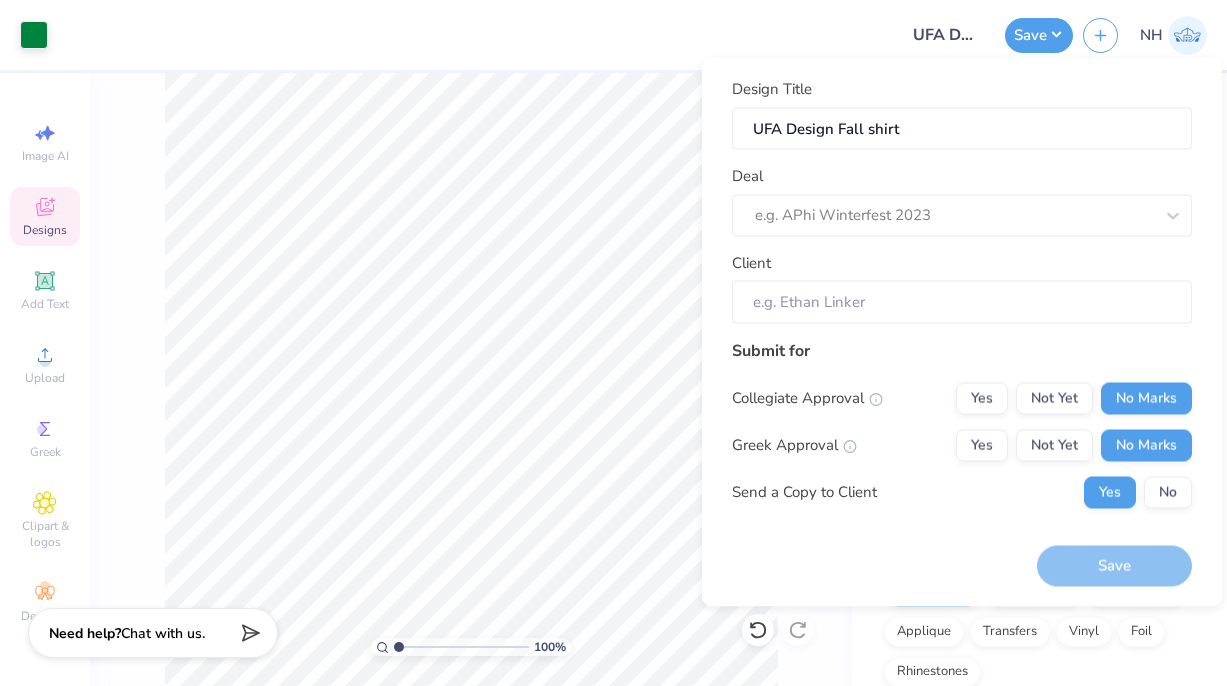 click on "Save" at bounding box center (1114, 566) 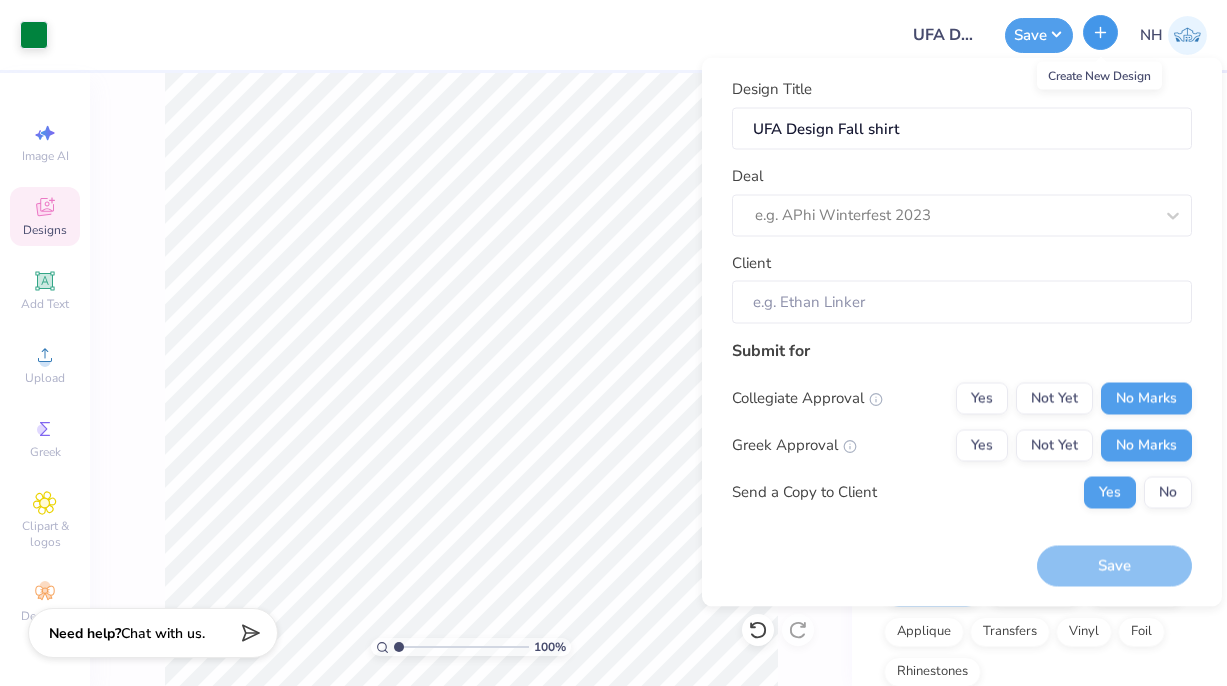 click 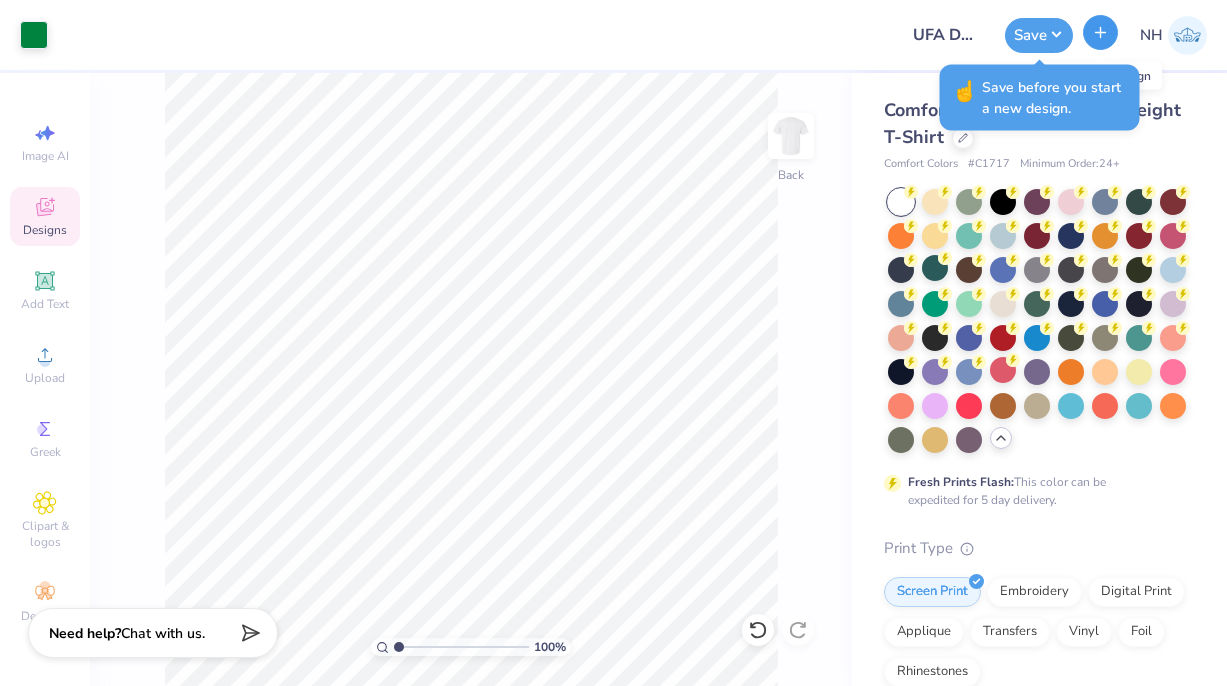 click 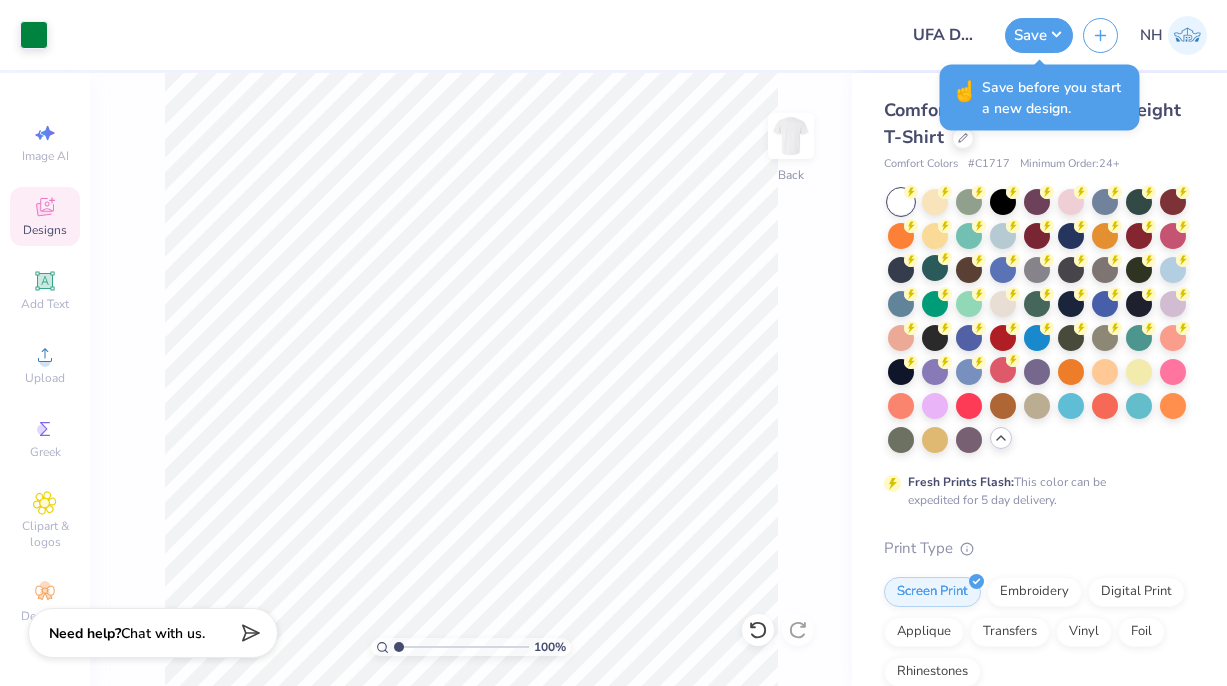 click on "Art colors Design Title UFA Design Fall shirt Save NH" at bounding box center (613, 35) 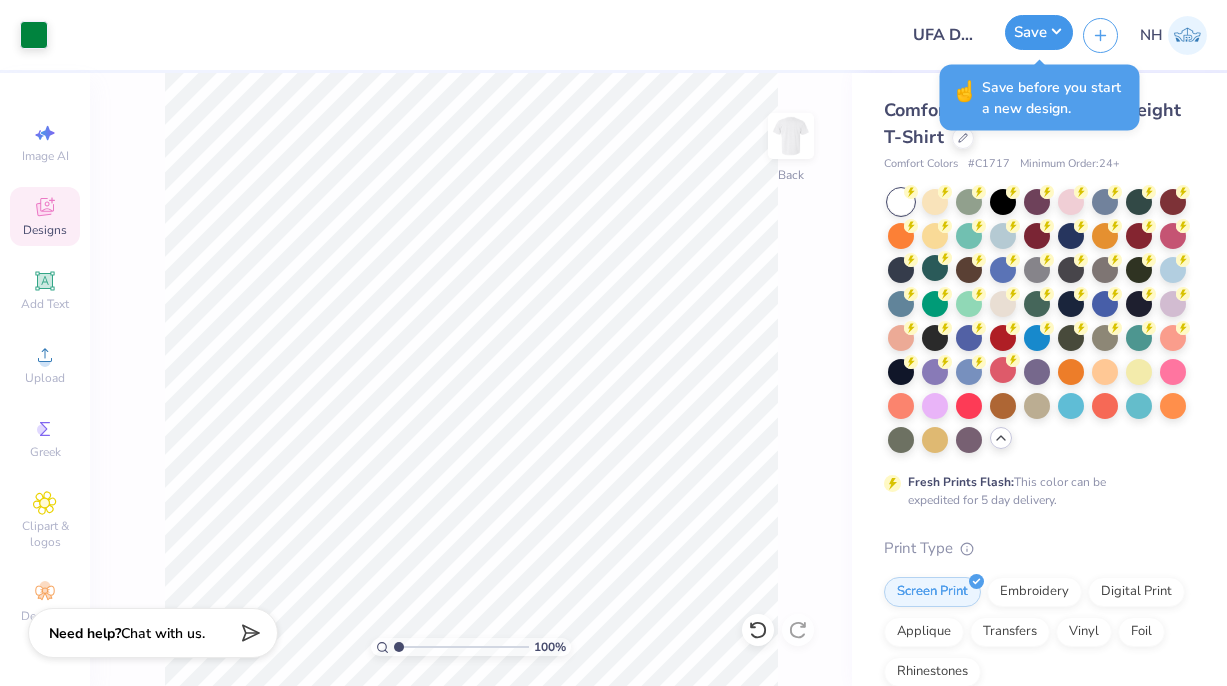 click on "Save" at bounding box center [1039, 32] 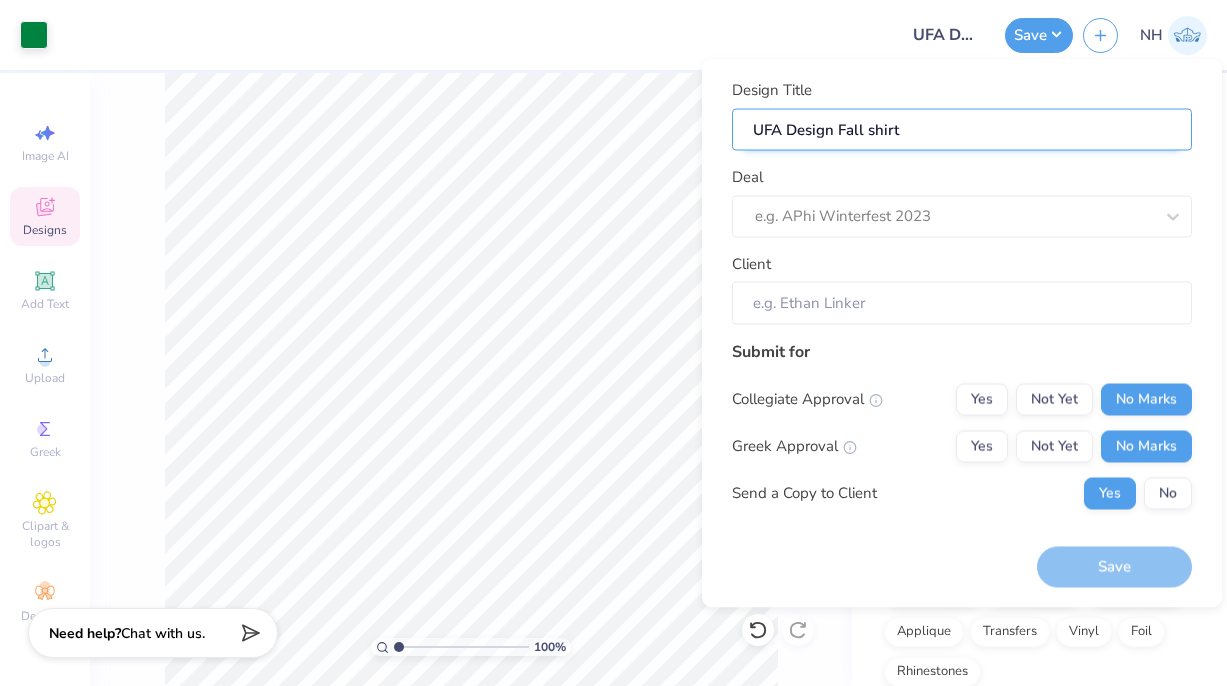 click on "UFA Design Fall shirt" at bounding box center (962, 129) 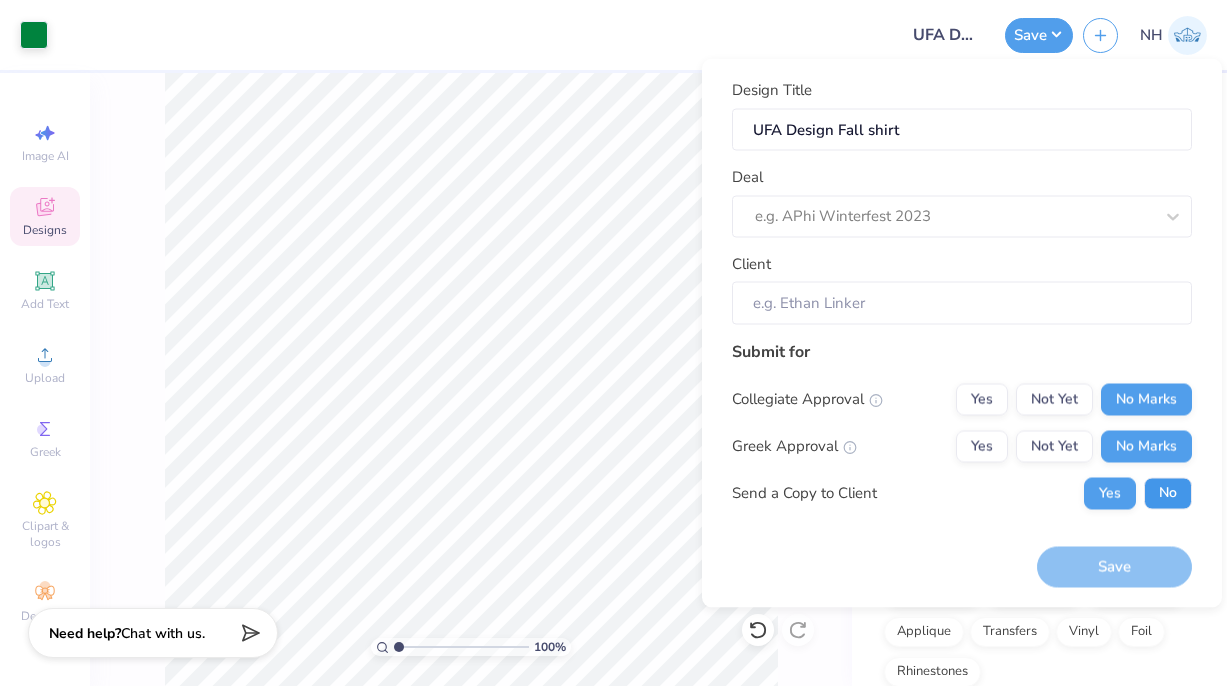 click on "No" at bounding box center (1168, 493) 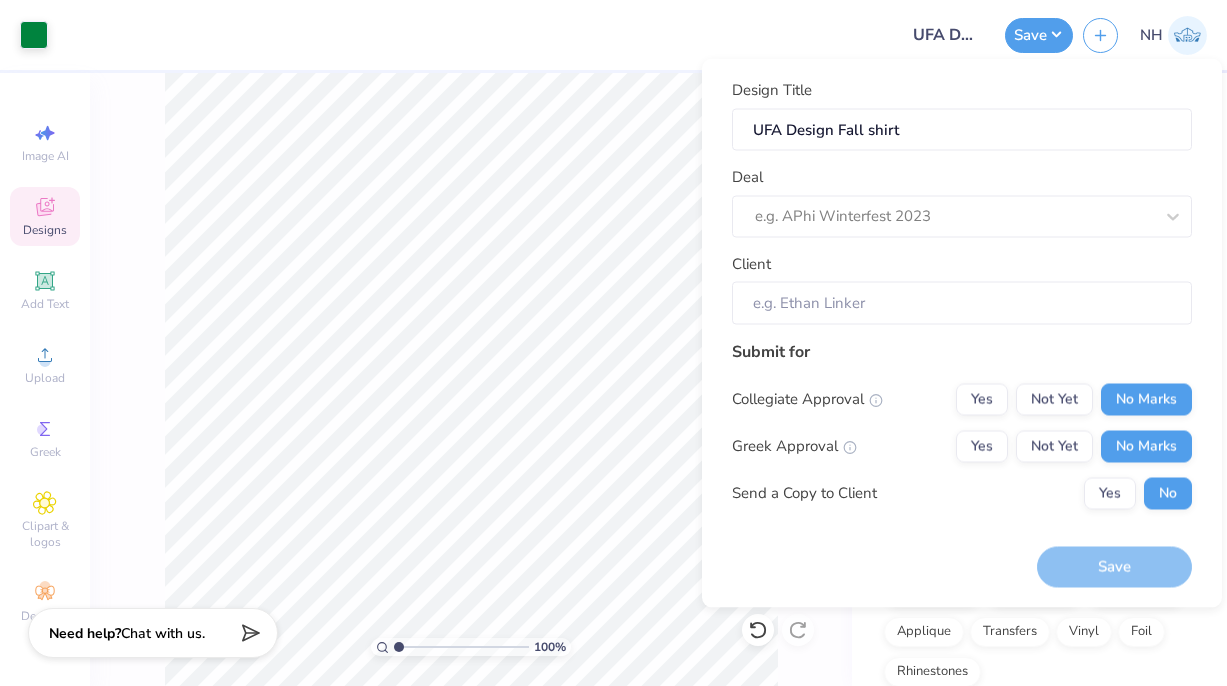 click on "Save" at bounding box center (1114, 567) 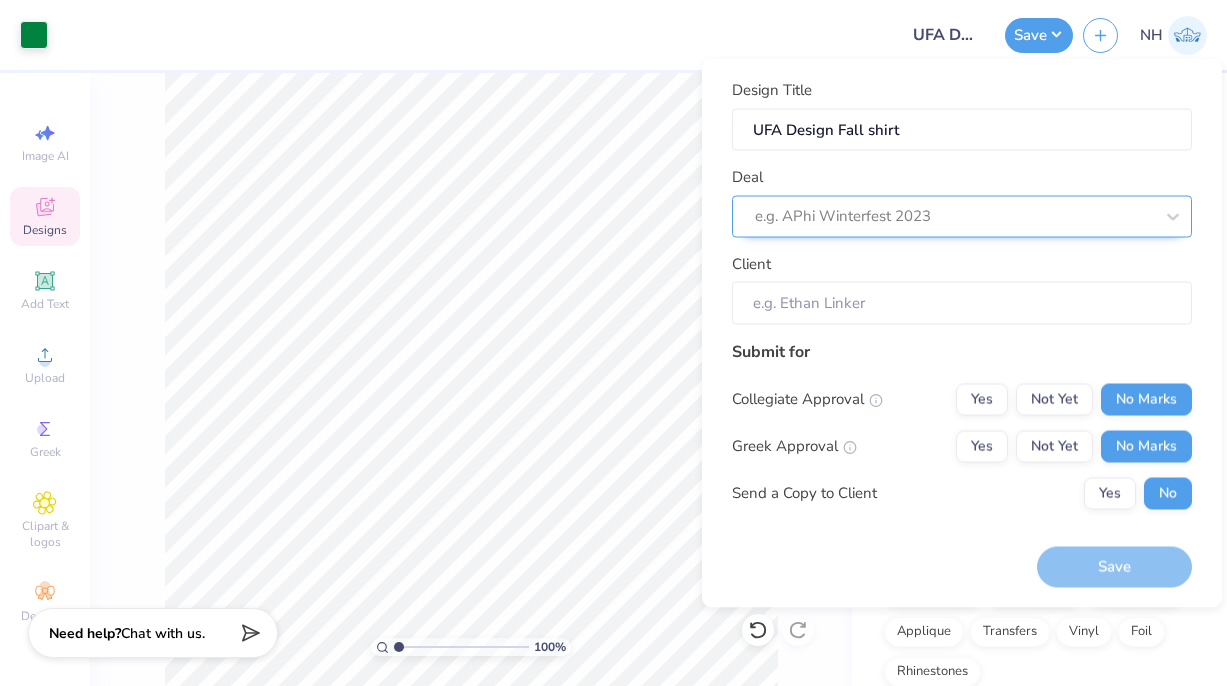 click at bounding box center (954, 216) 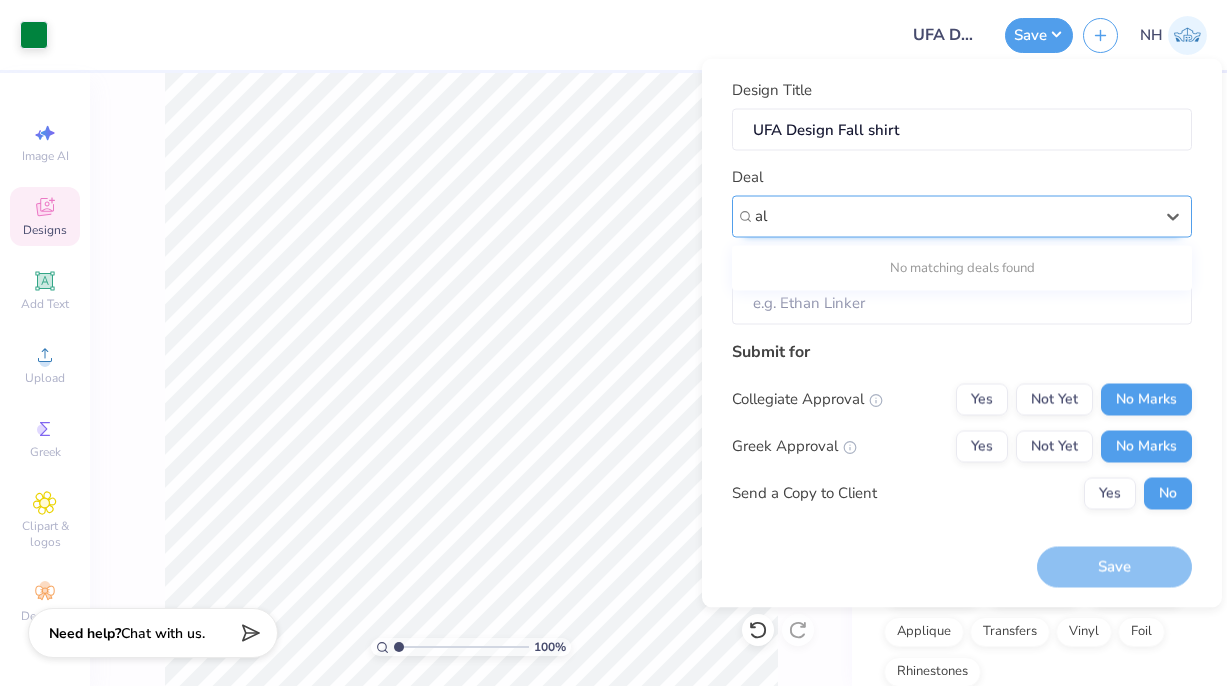 type on "a" 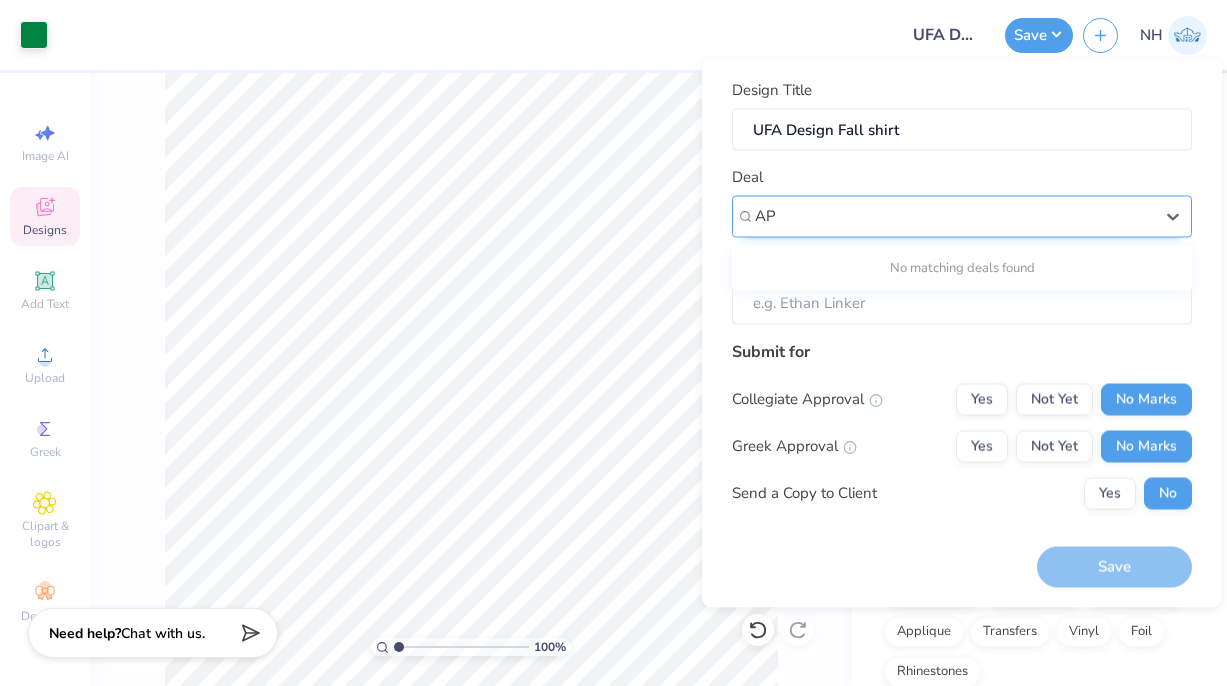 type on "A" 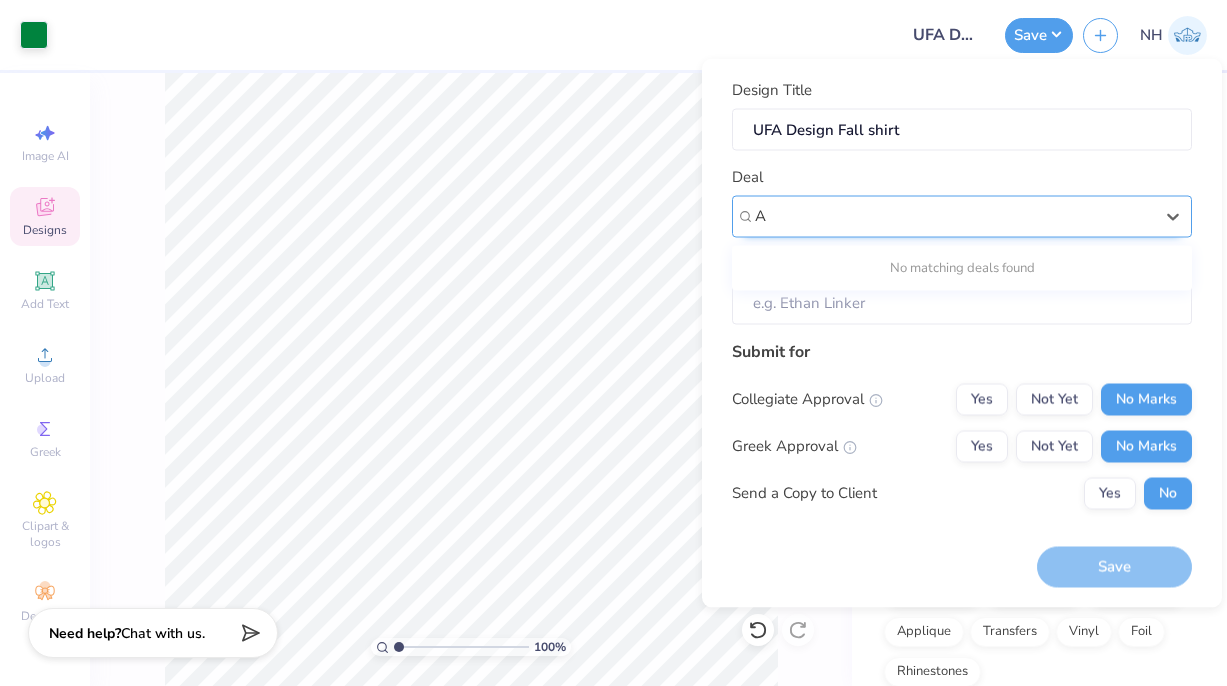 type 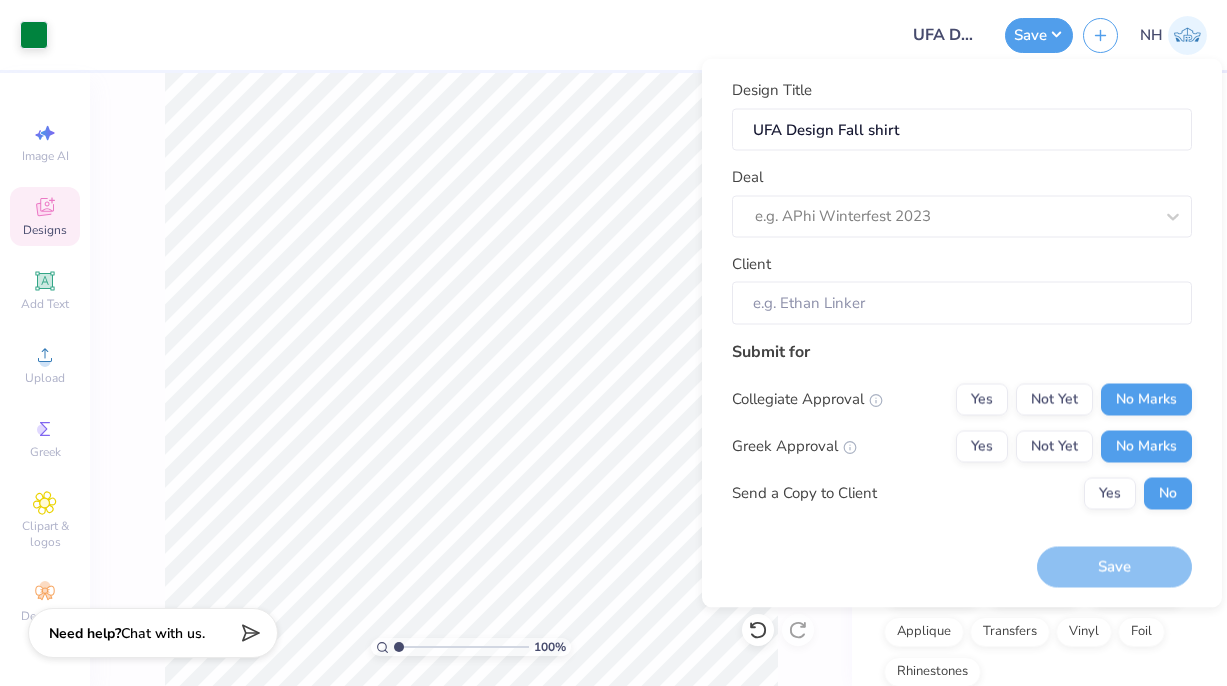 click on "Deal e.g. APhi Winterfest 2023" at bounding box center [962, 202] 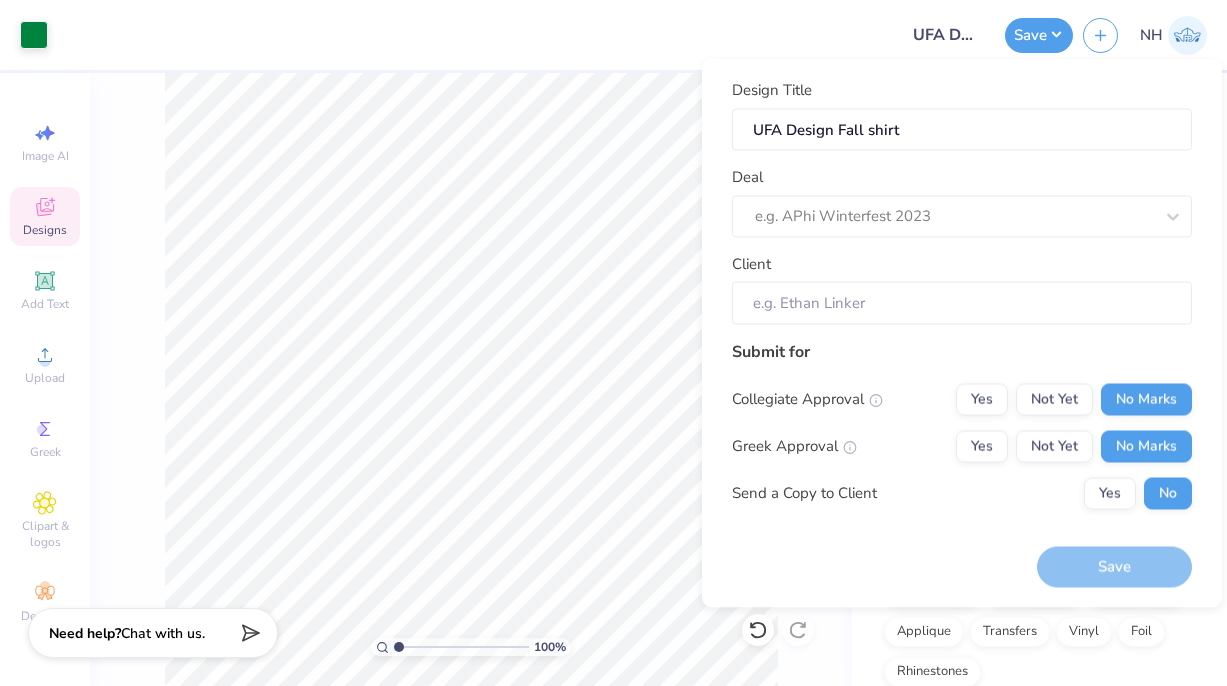 click on "Save" at bounding box center [1114, 567] 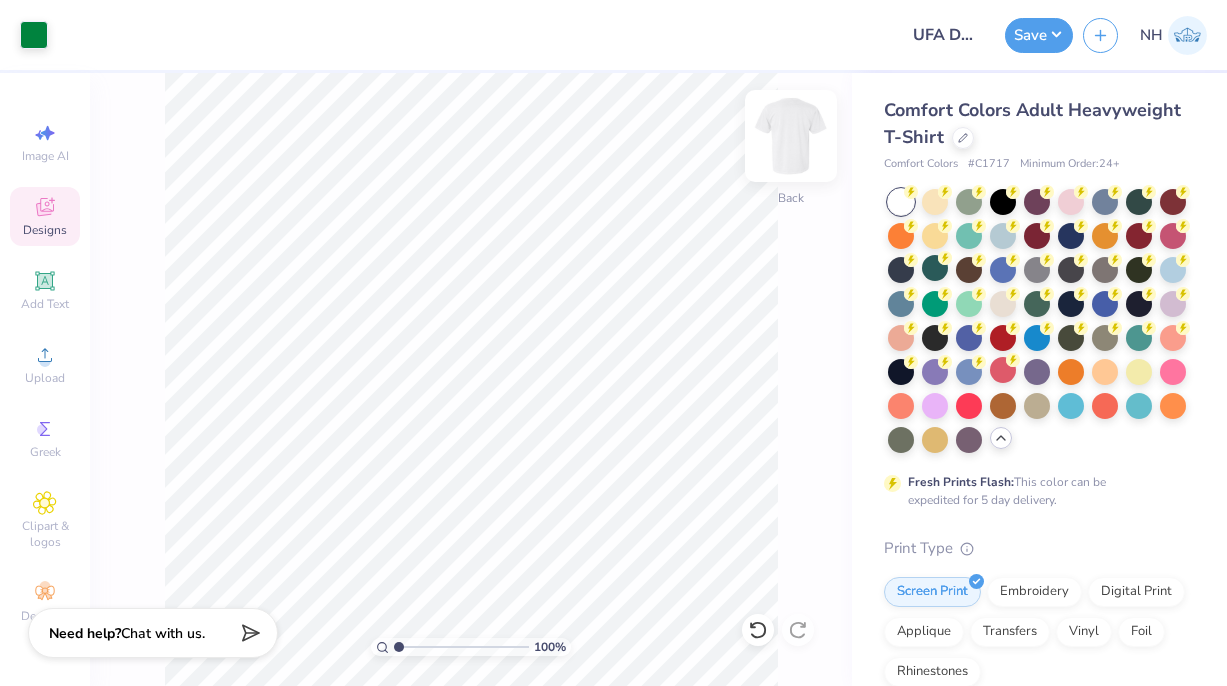 click at bounding box center (791, 136) 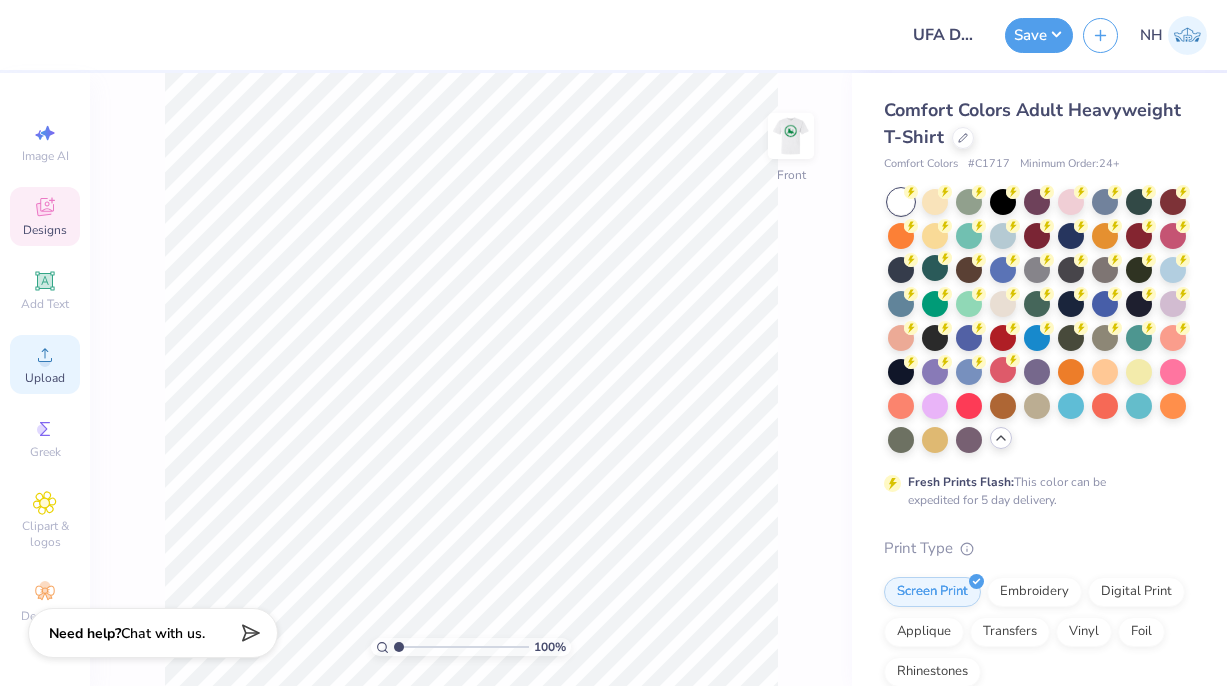 click 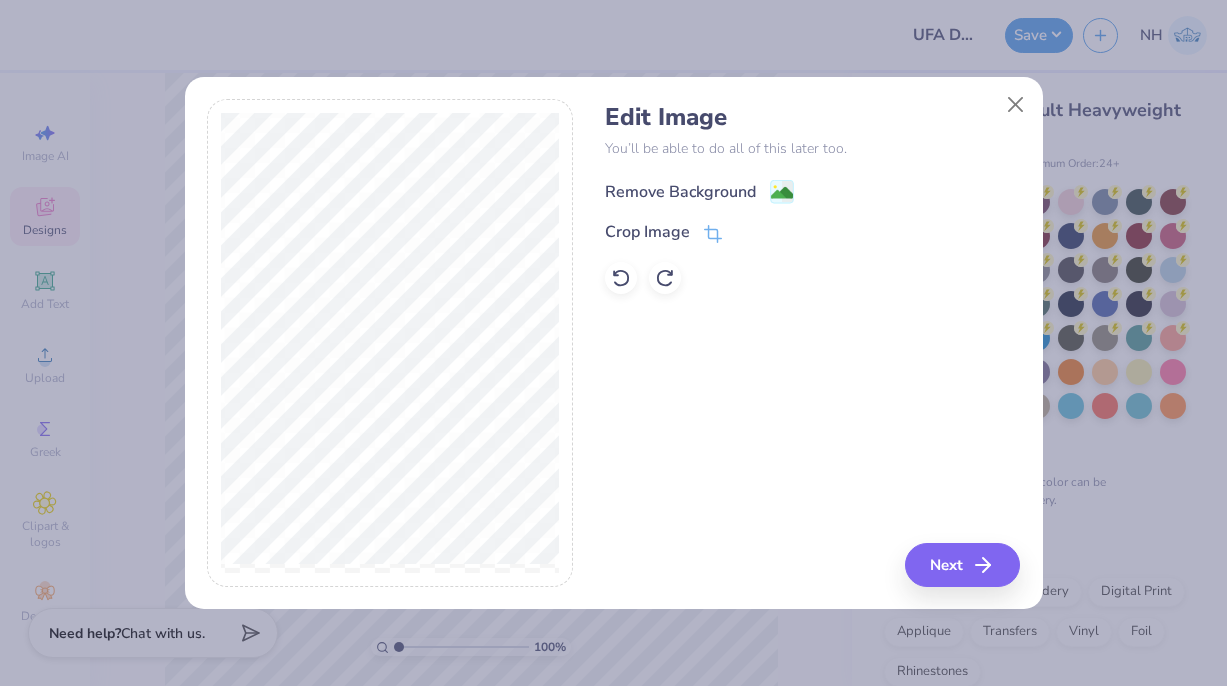 click on "Remove Background" at bounding box center (680, 192) 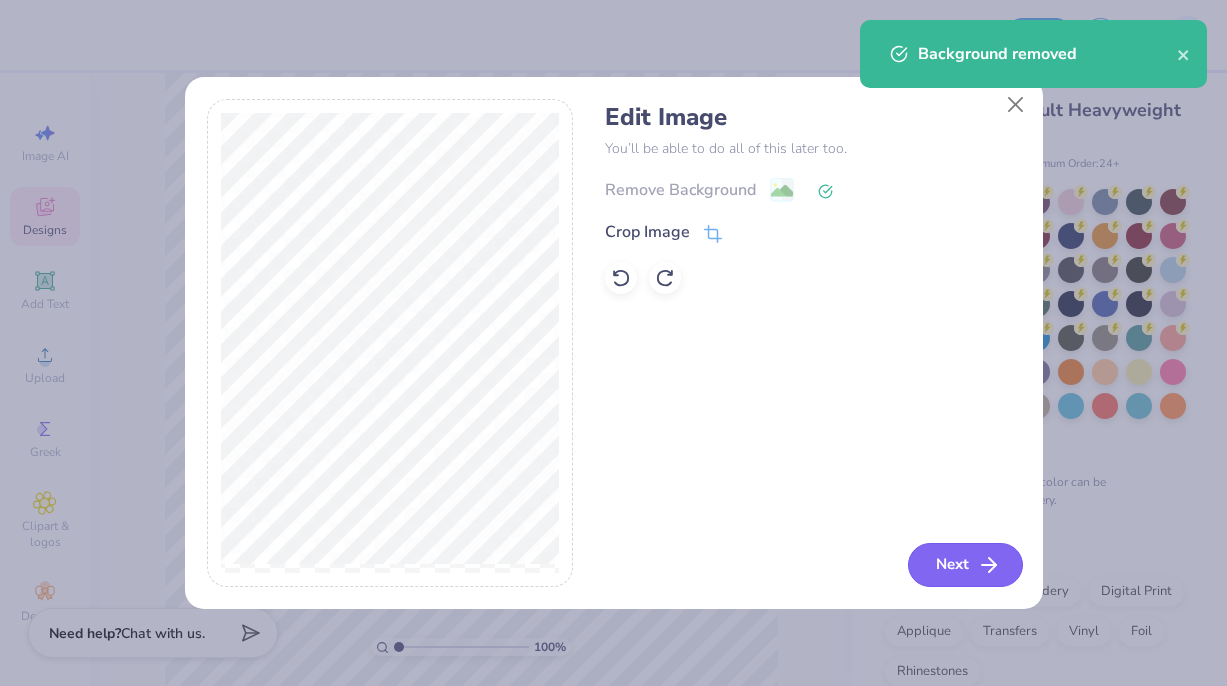click on "Next" at bounding box center [965, 565] 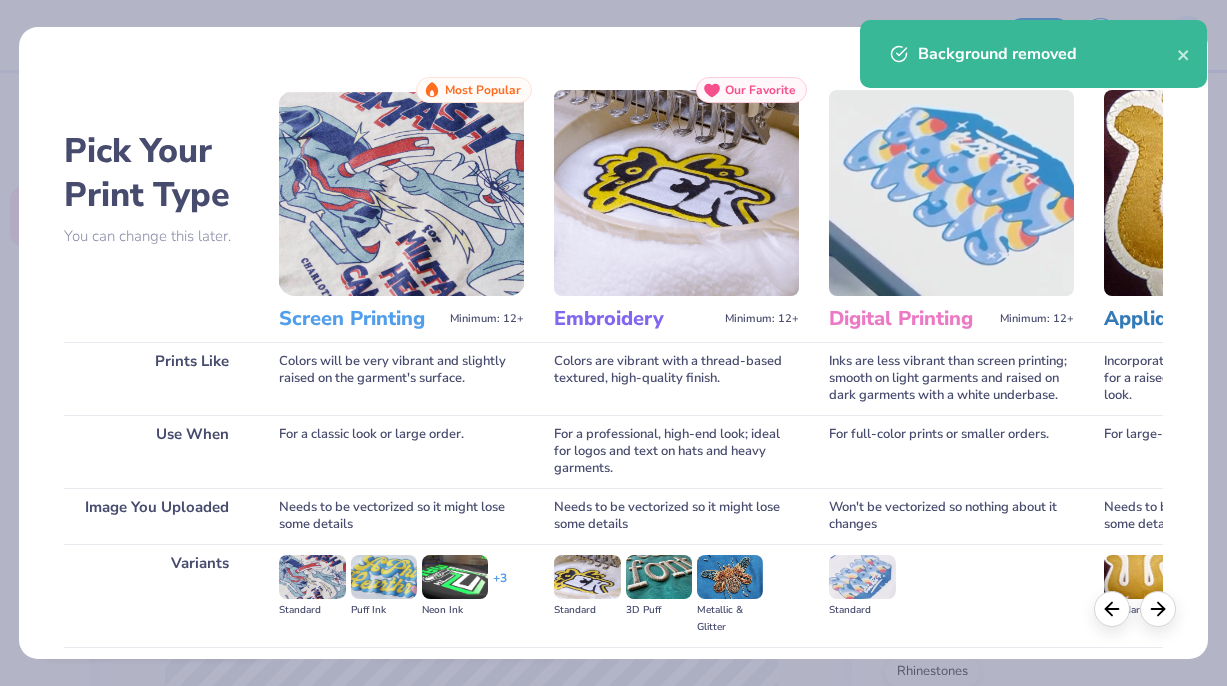 scroll, scrollTop: 211, scrollLeft: 0, axis: vertical 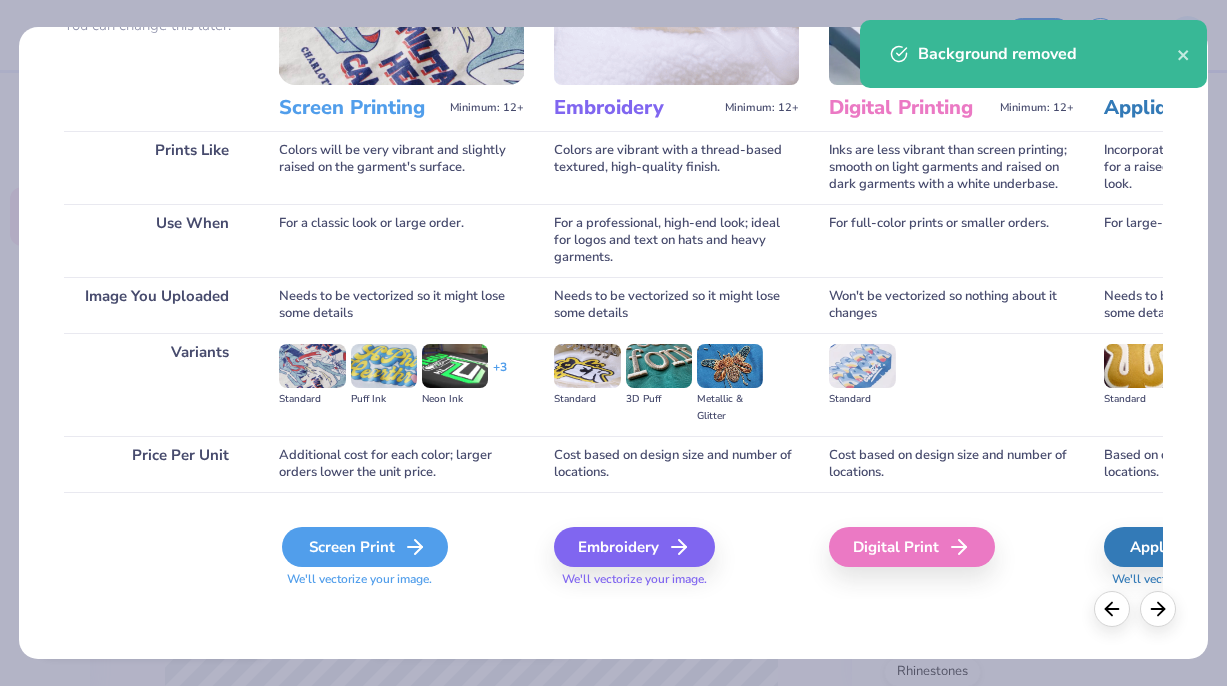 click on "Screen Print" at bounding box center [365, 547] 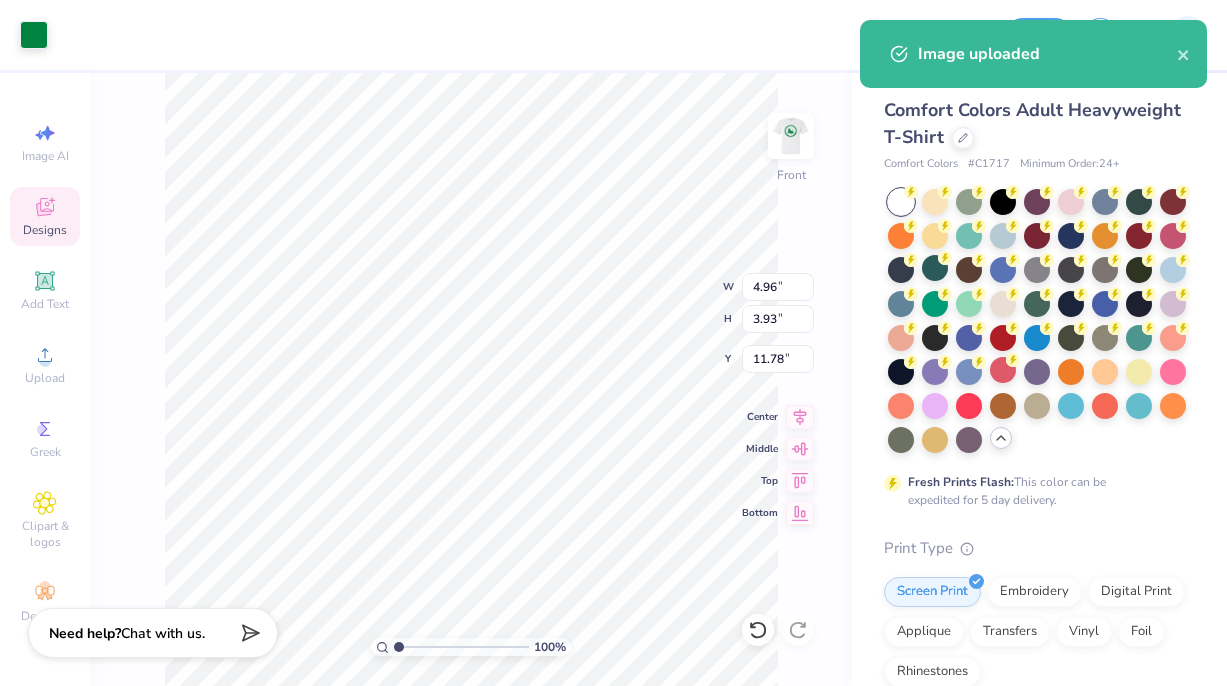 type on "3.00" 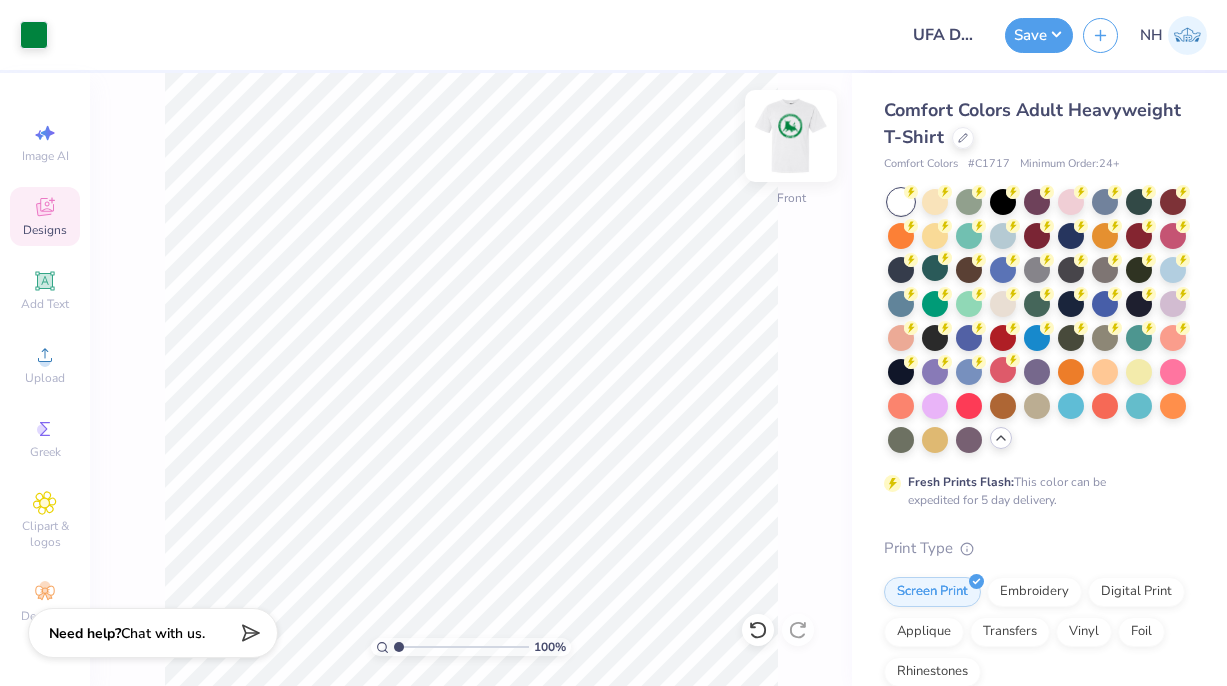 click at bounding box center (791, 136) 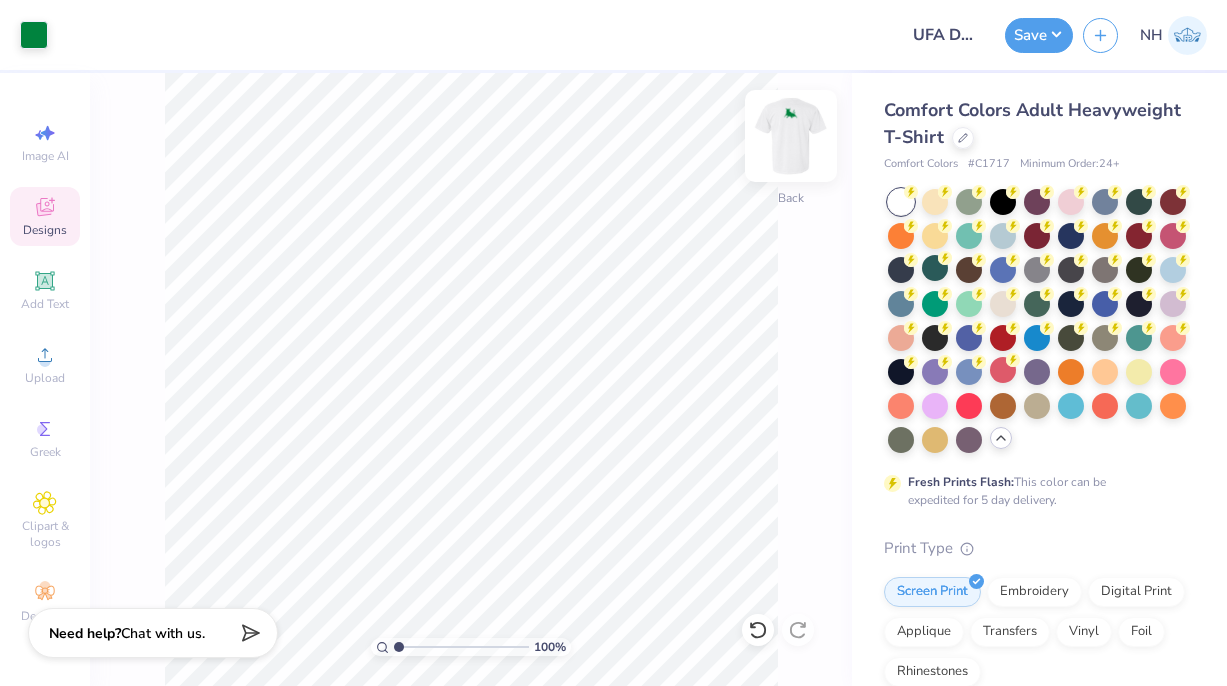 click at bounding box center (791, 136) 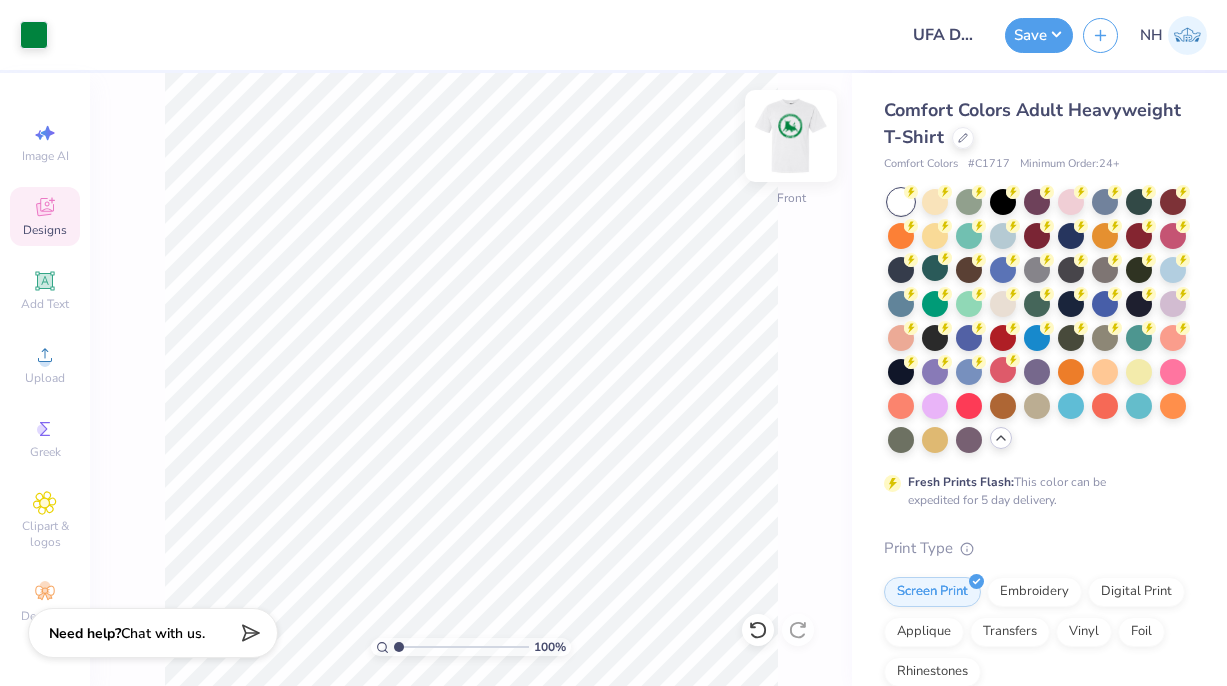 click at bounding box center (791, 136) 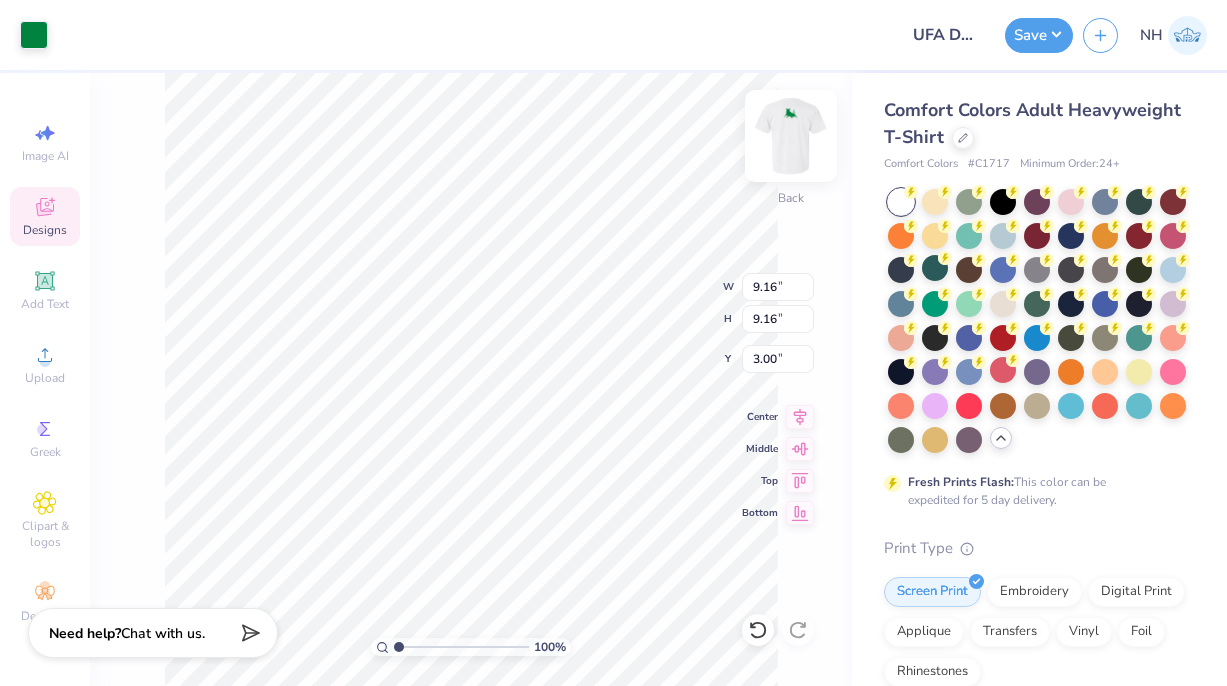 type on "9.50" 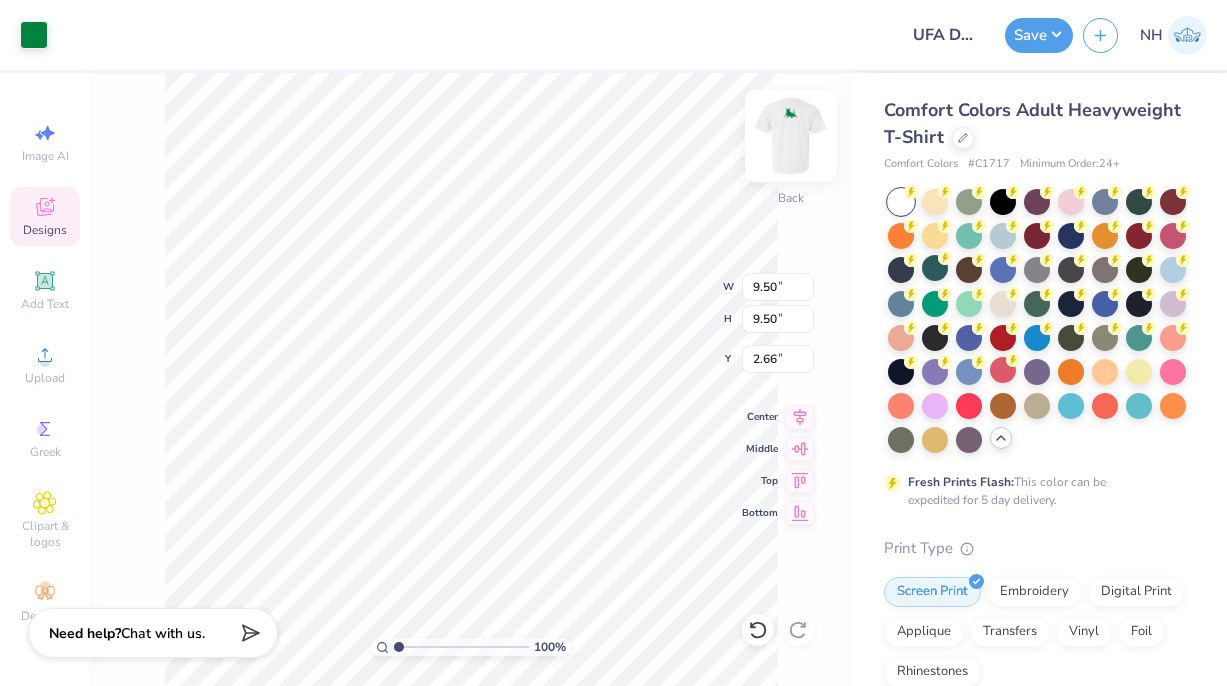 type on "2.62" 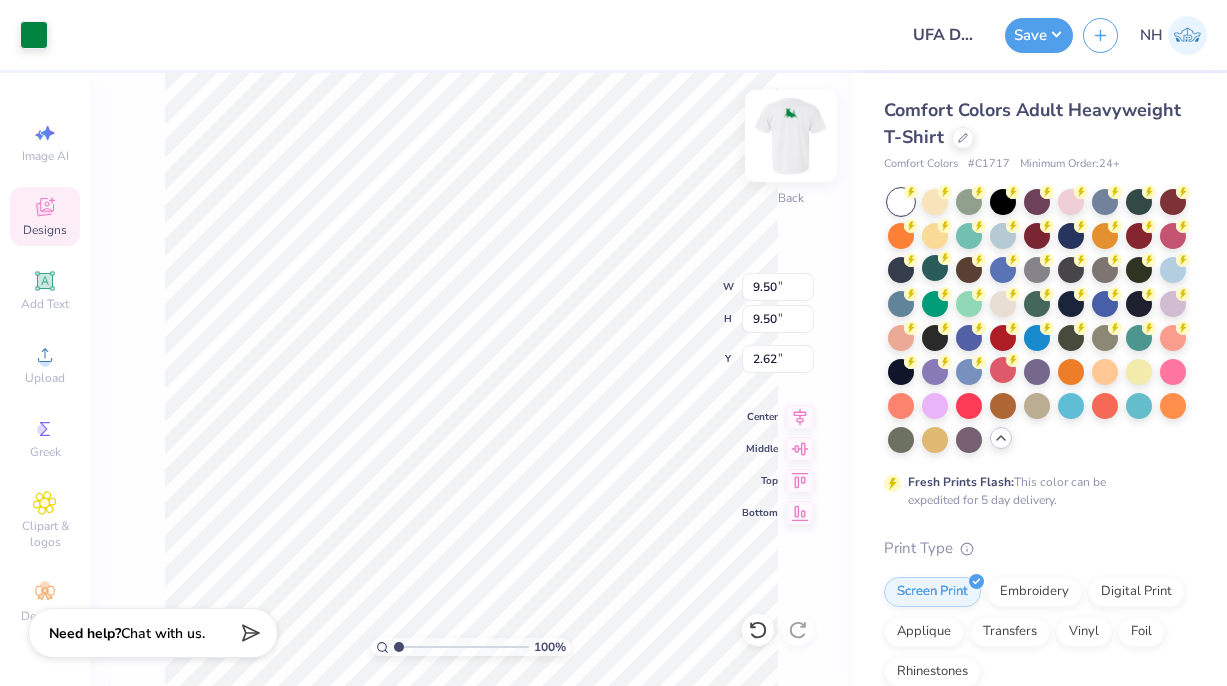 type on "3.26" 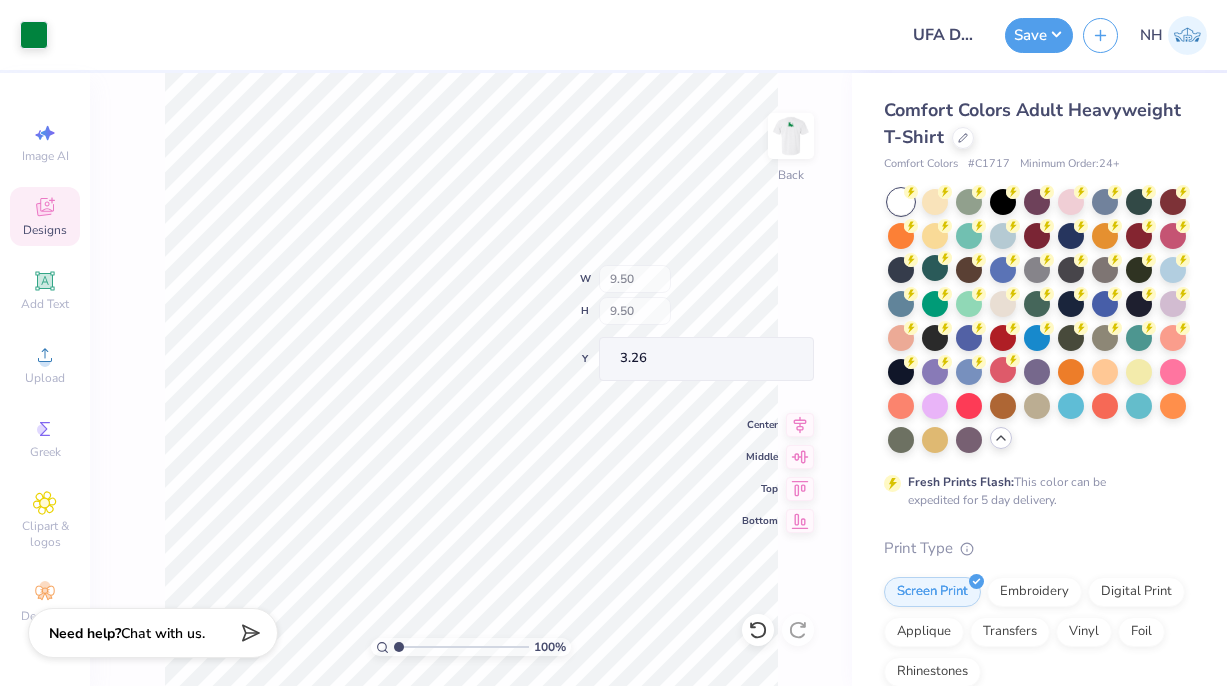 click on "[NUMBER]  % Back W [NUMBER] H [NUMBER] Y [NUMBER] Center Middle Top Bottom" at bounding box center [471, 379] 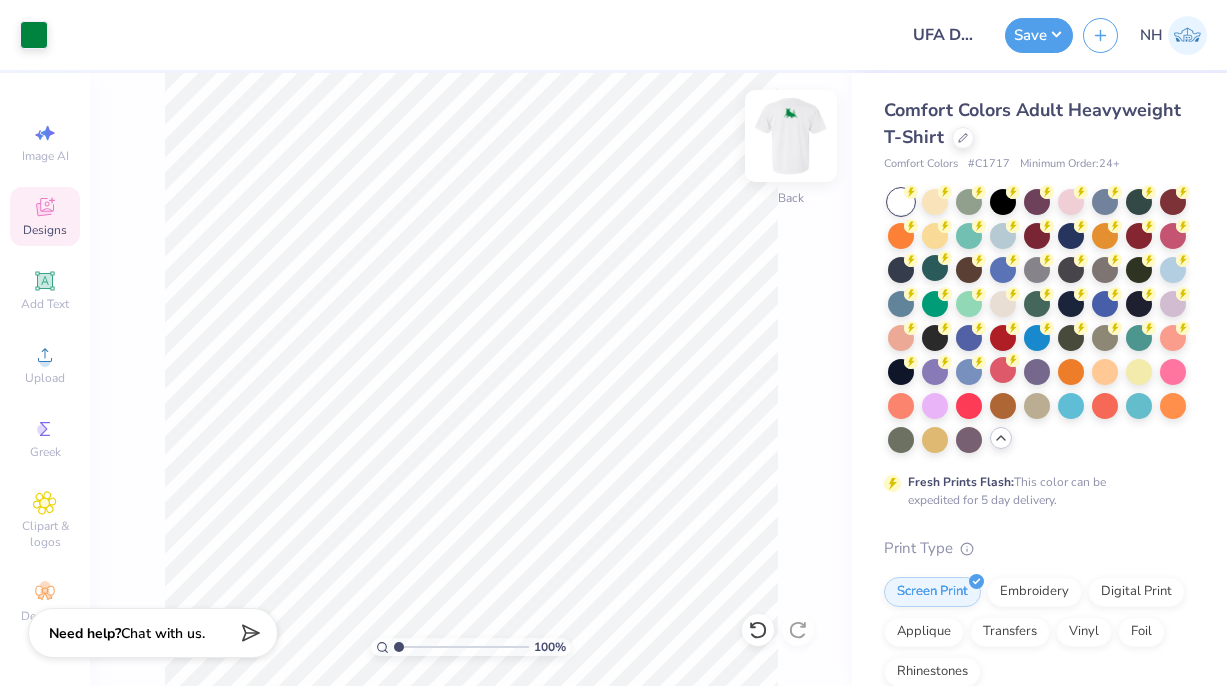 click at bounding box center [791, 136] 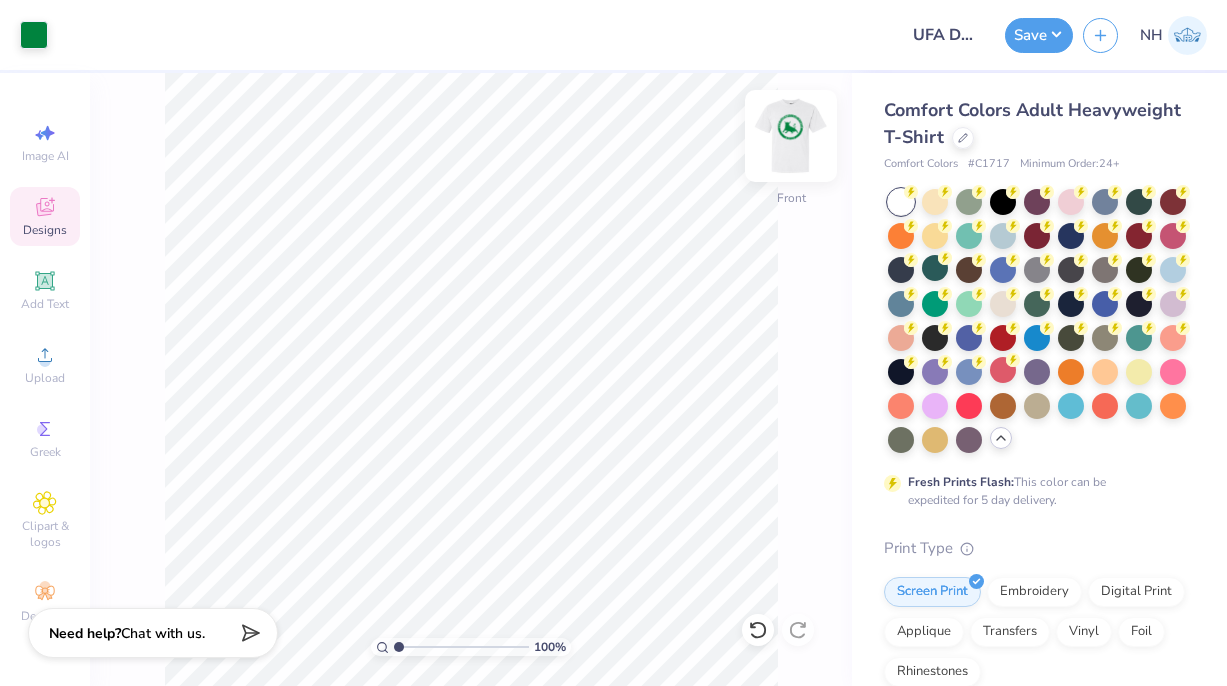 click at bounding box center [791, 136] 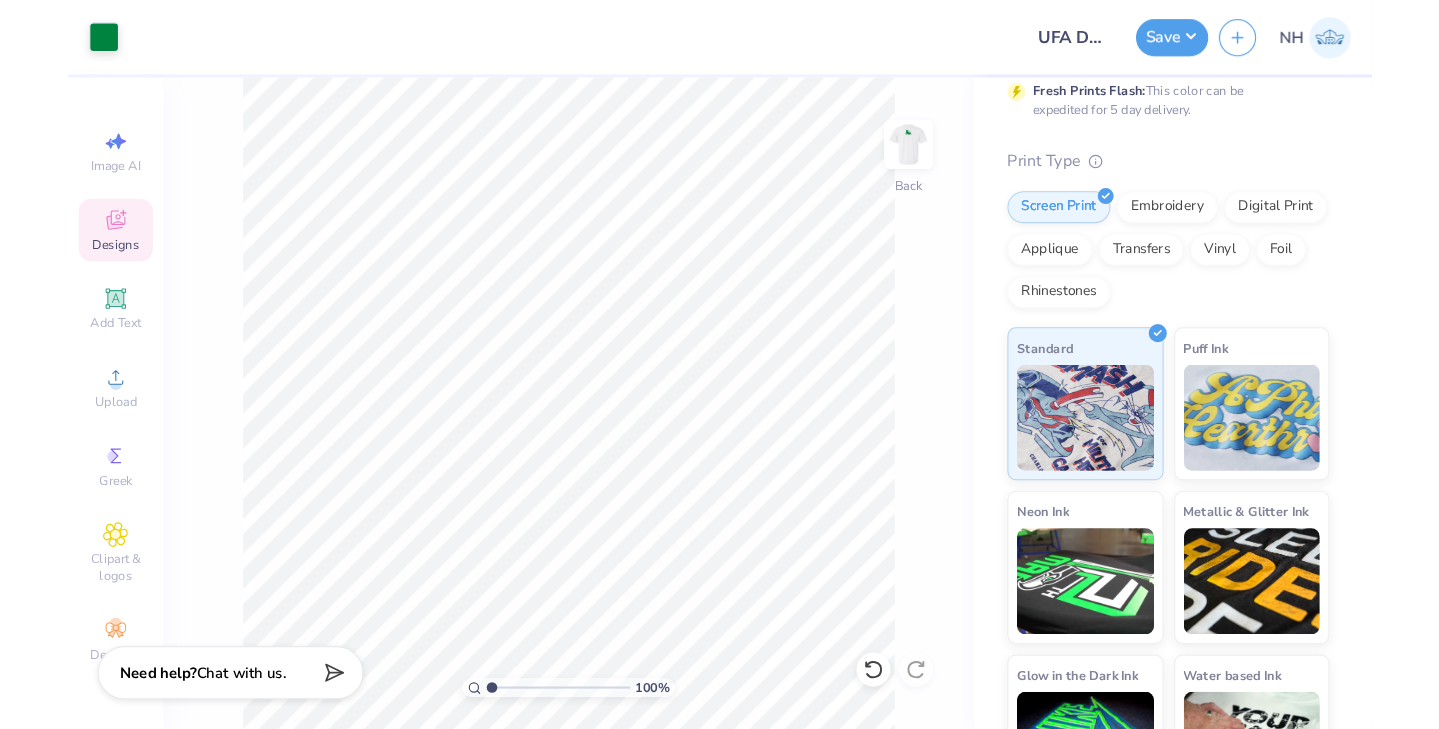 scroll, scrollTop: 471, scrollLeft: 0, axis: vertical 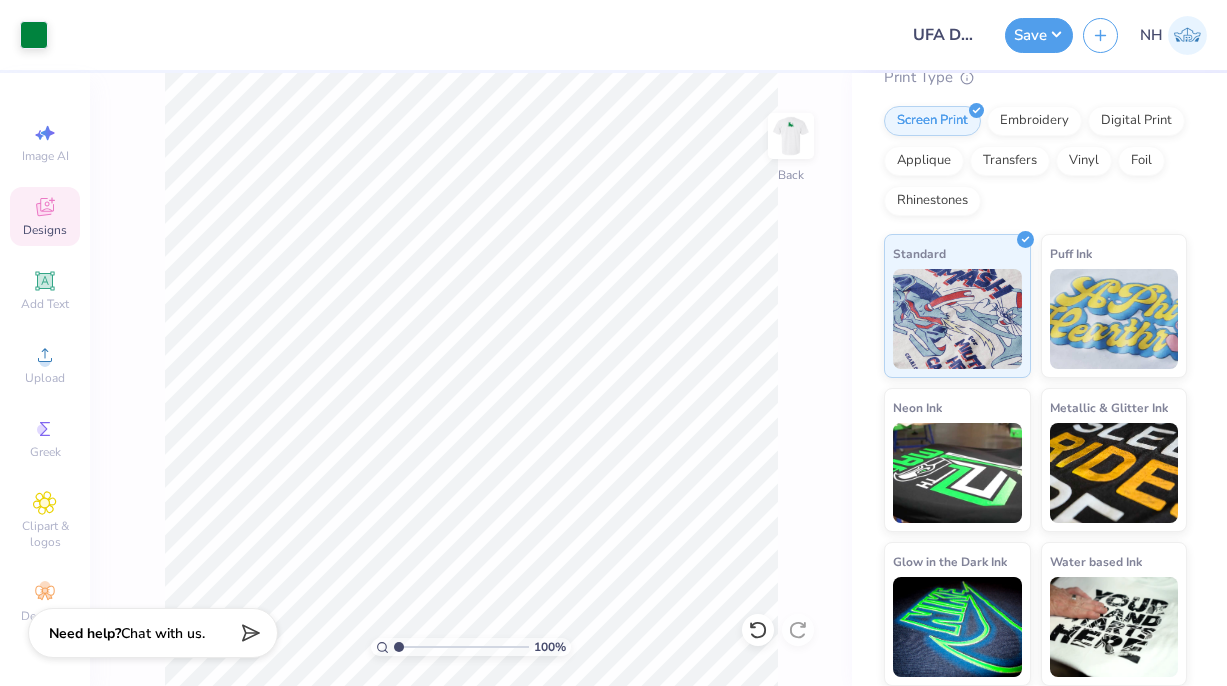 click on "Image AI Designs Add Text Upload Greek Clipart & logos Decorate" at bounding box center [45, 372] 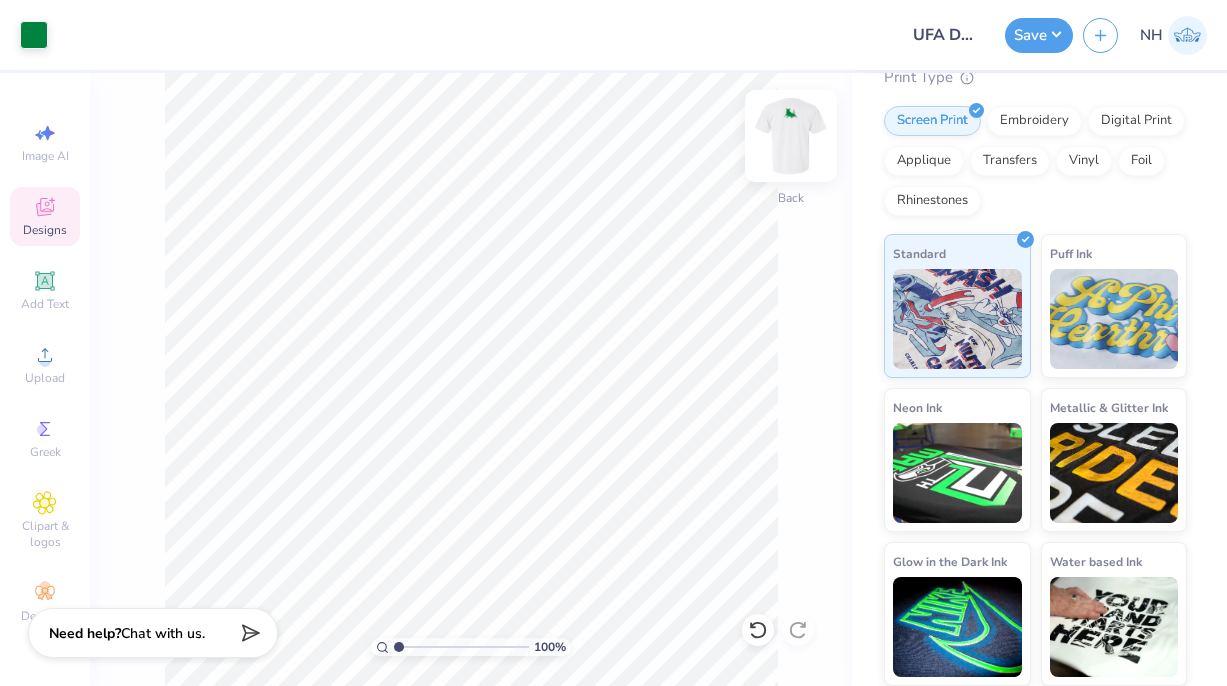 click at bounding box center (791, 136) 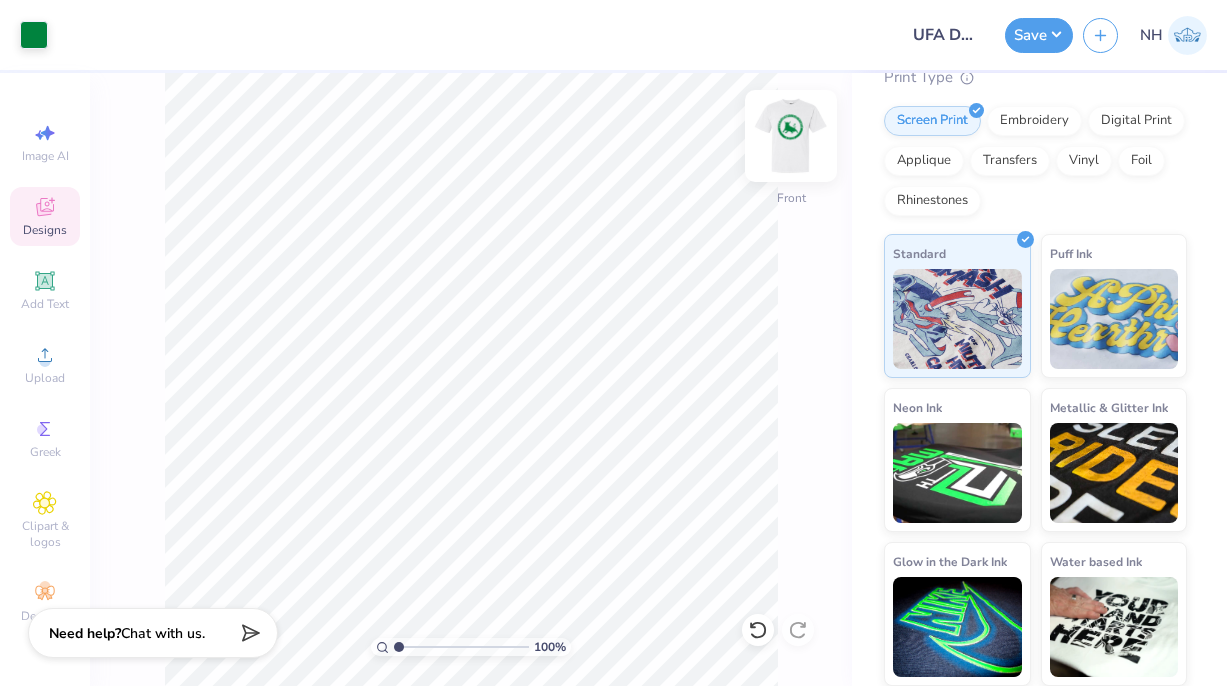 click at bounding box center [791, 136] 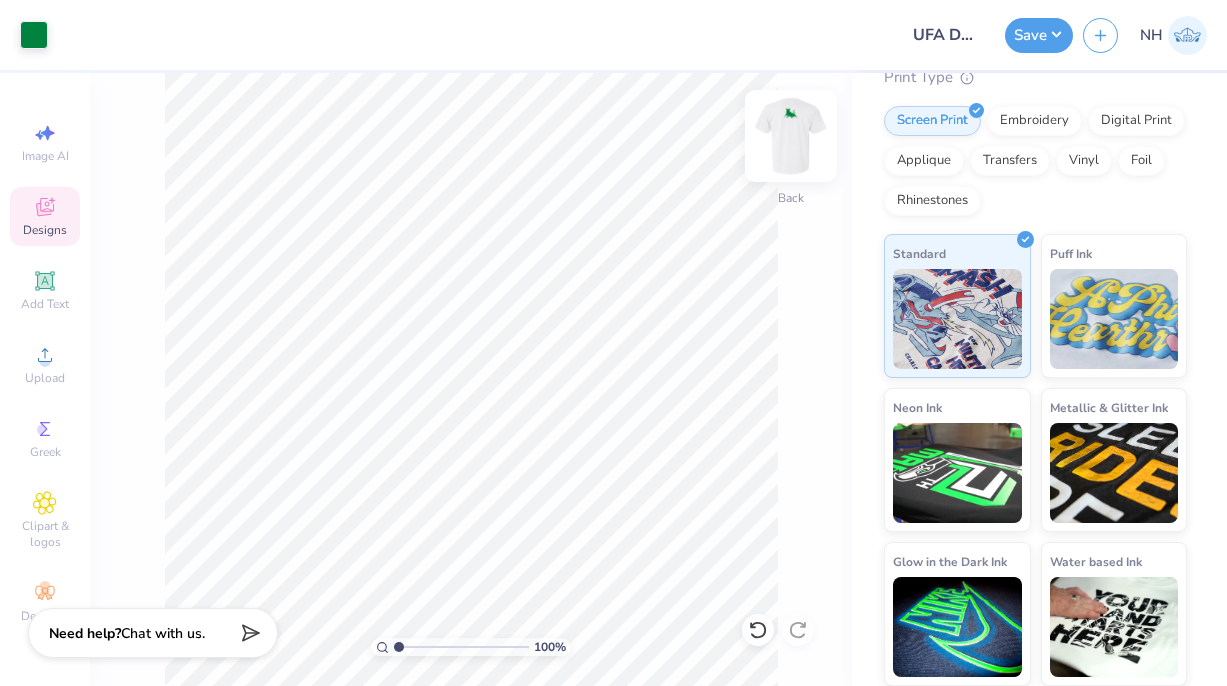 click at bounding box center [791, 136] 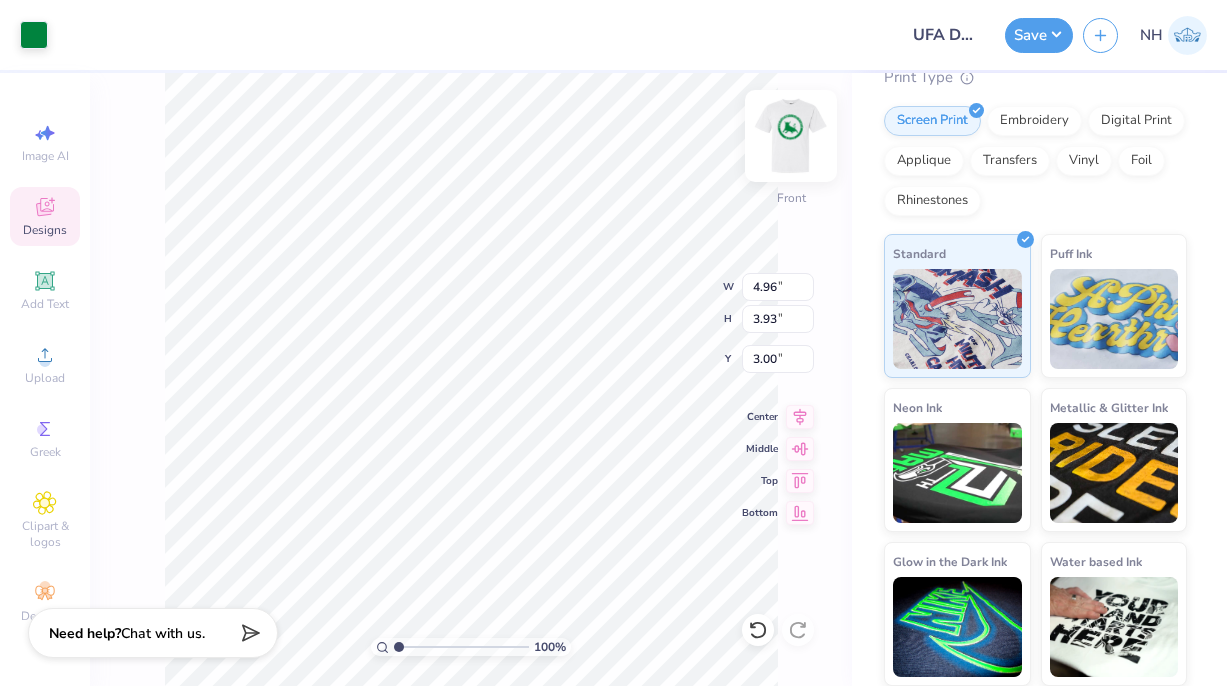 click at bounding box center [791, 136] 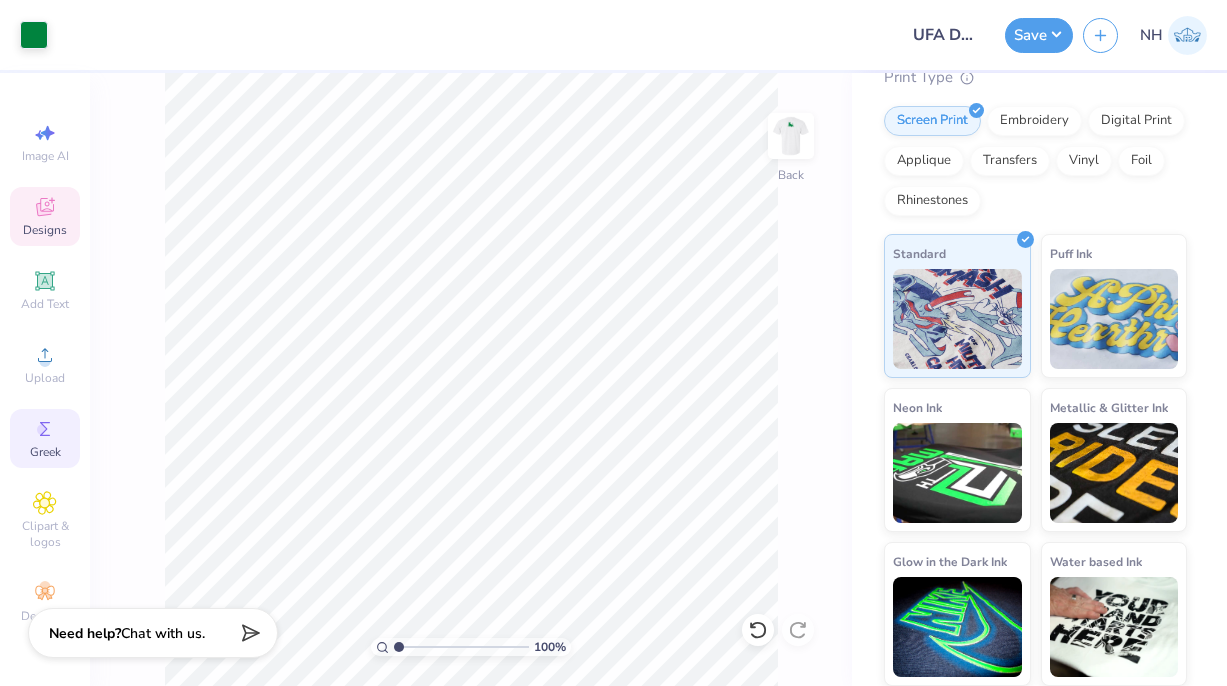 click 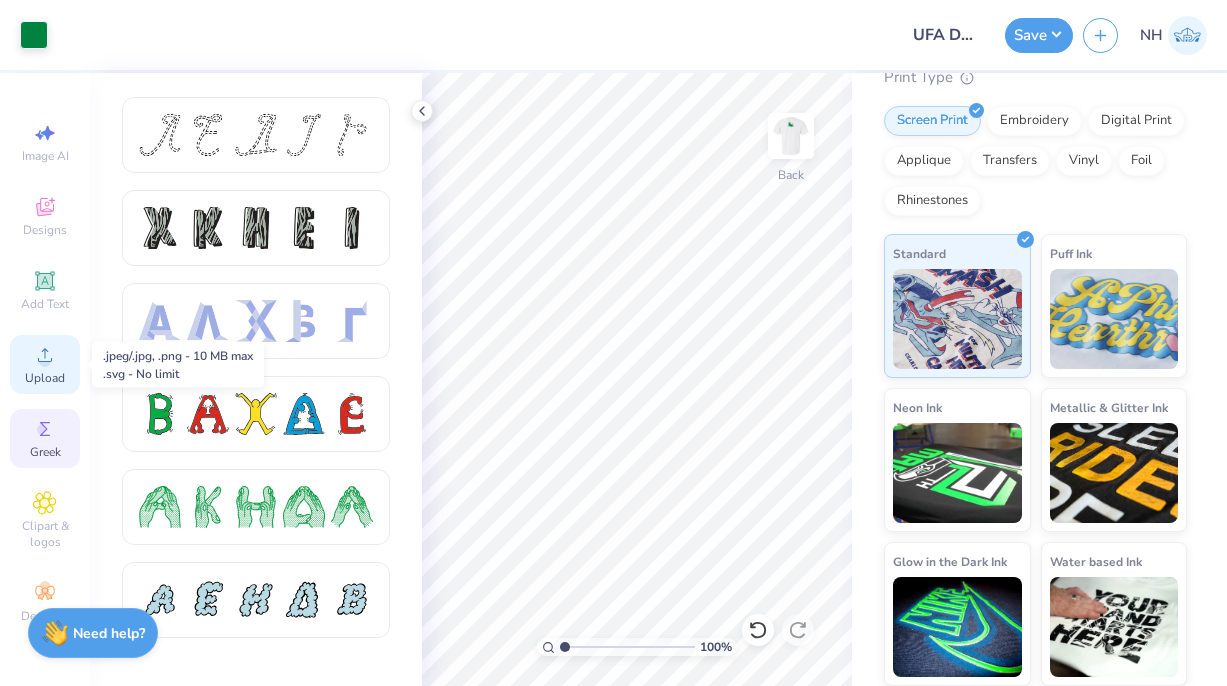 click on "Upload" at bounding box center [45, 364] 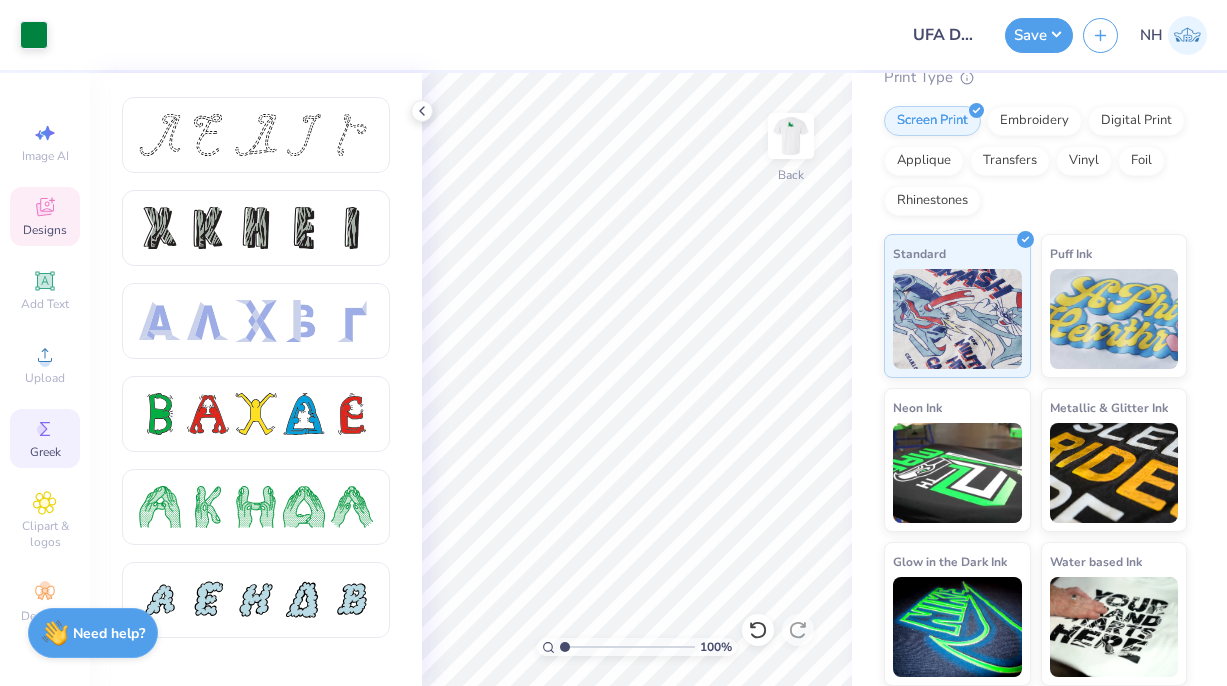 click 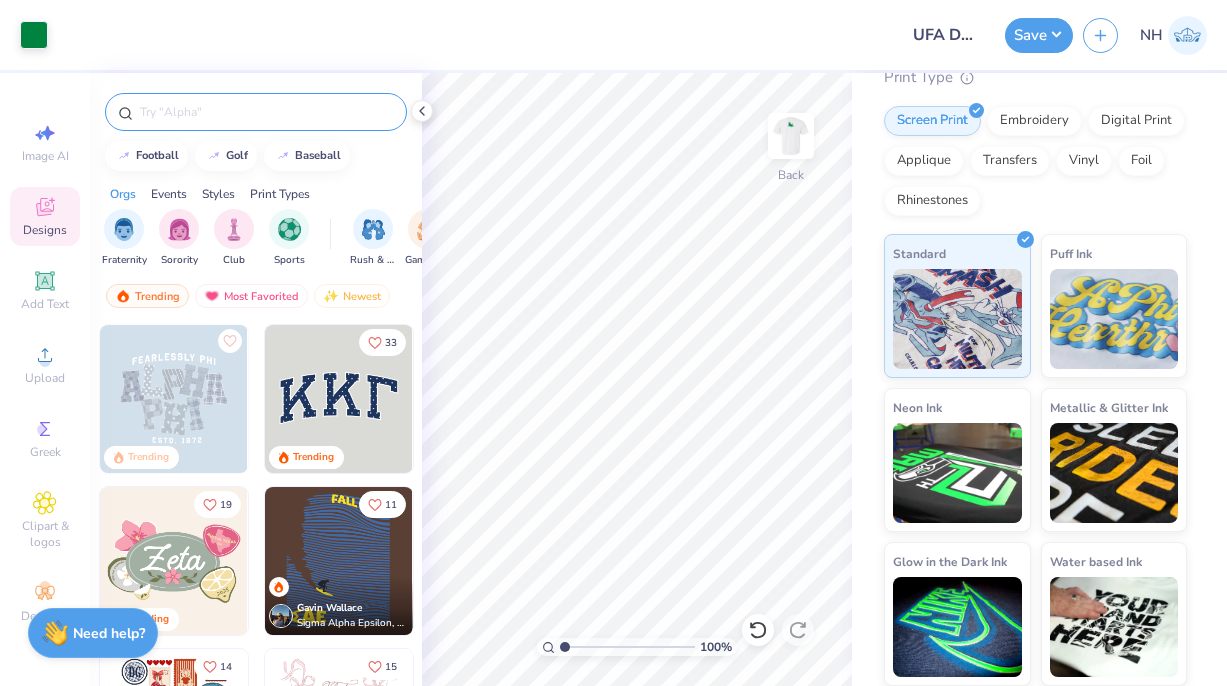 click at bounding box center (266, 112) 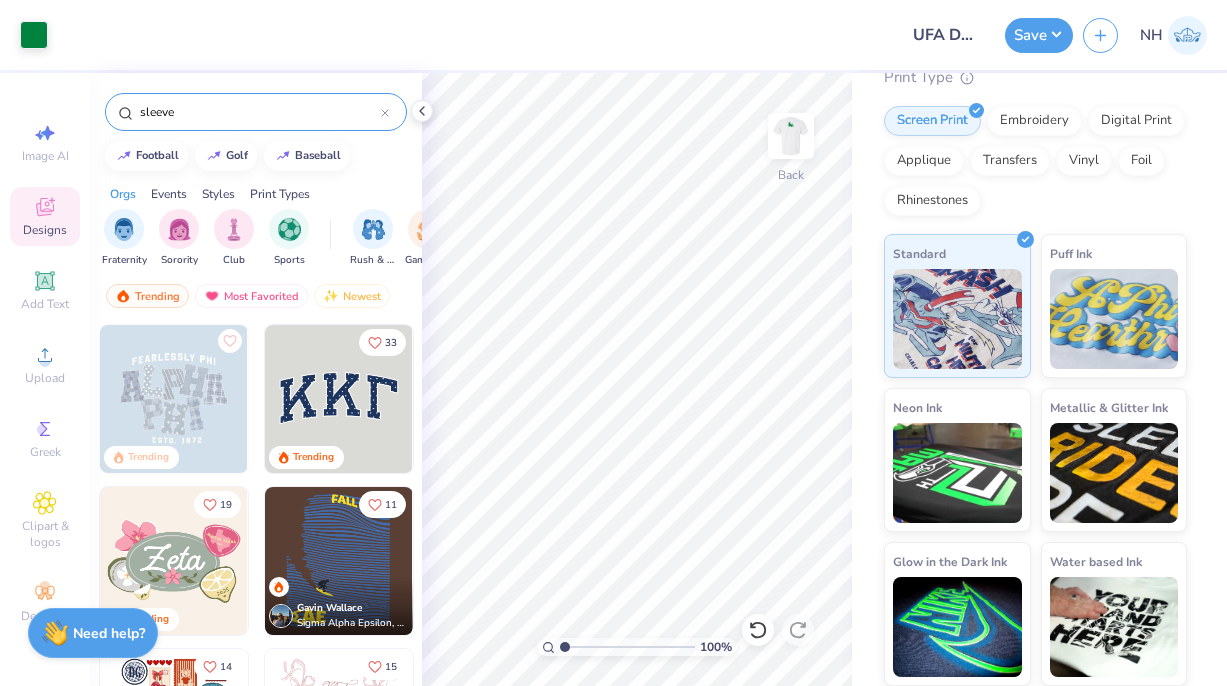 type on "sleeve" 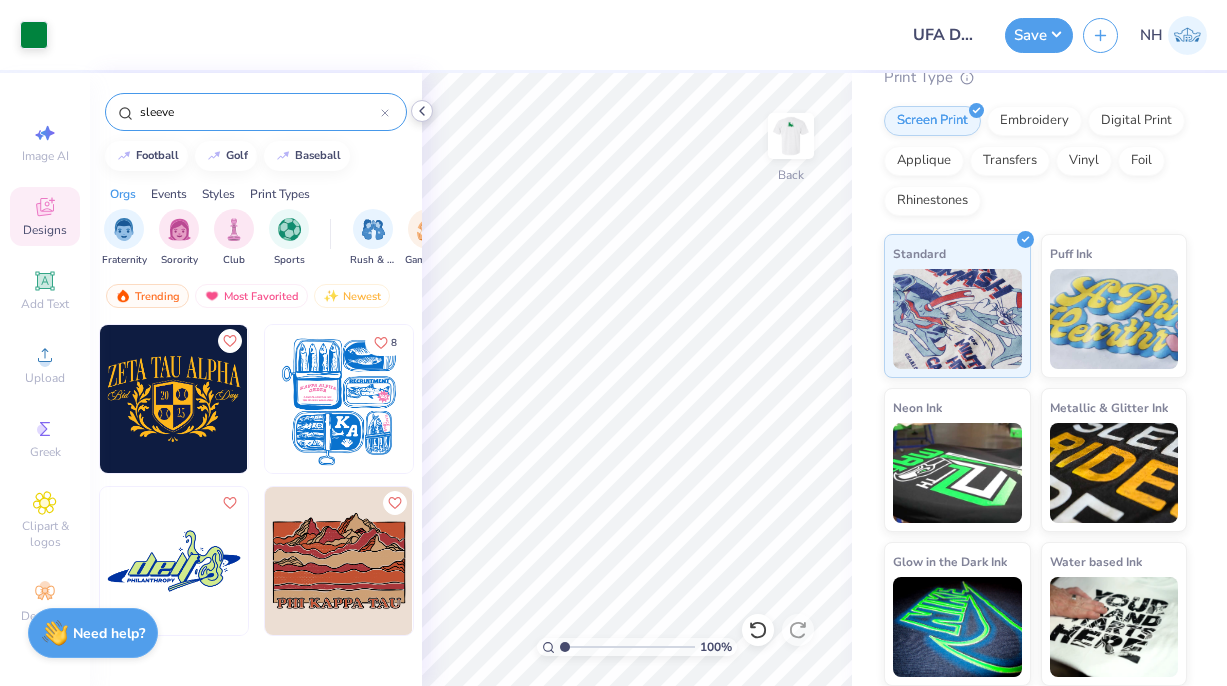click 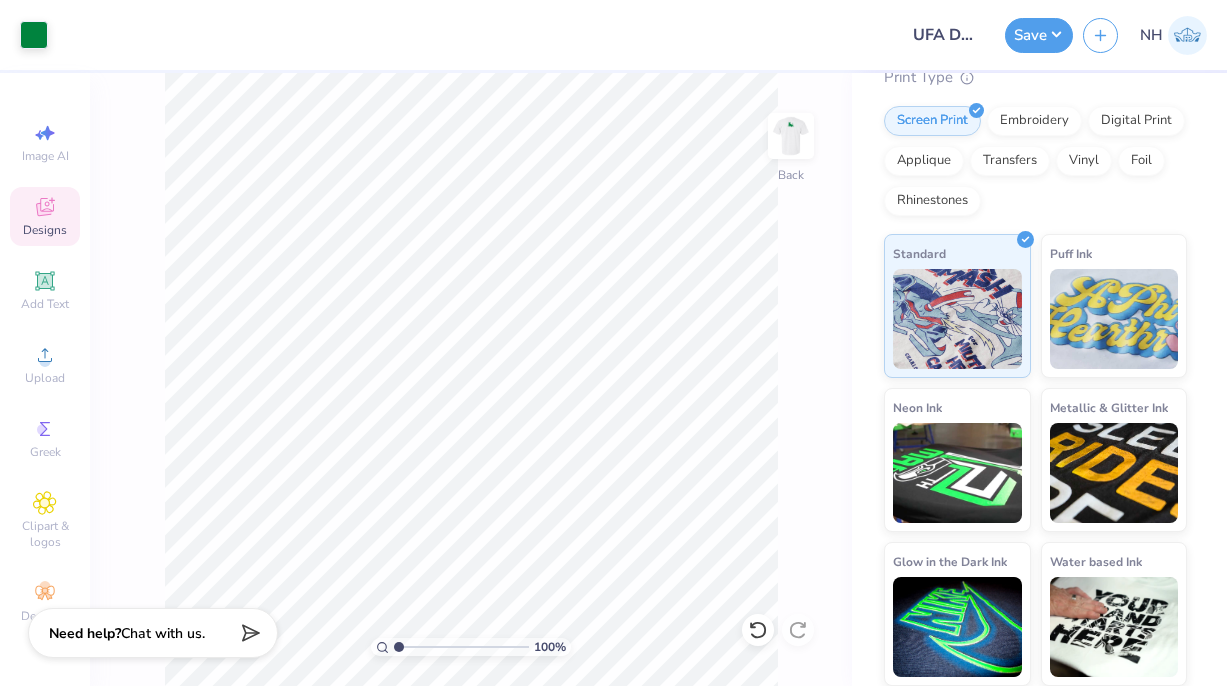 click at bounding box center [1187, 35] 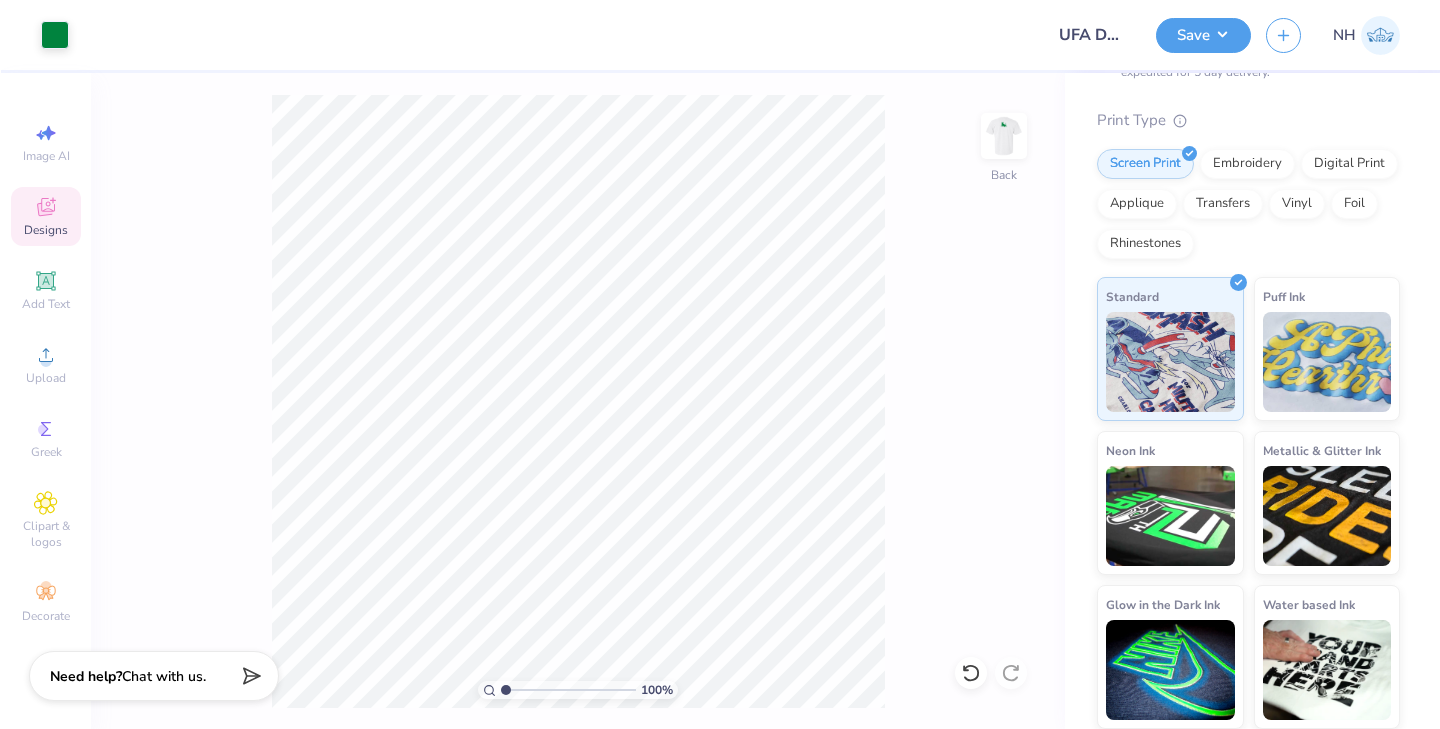 scroll, scrollTop: 428, scrollLeft: 0, axis: vertical 